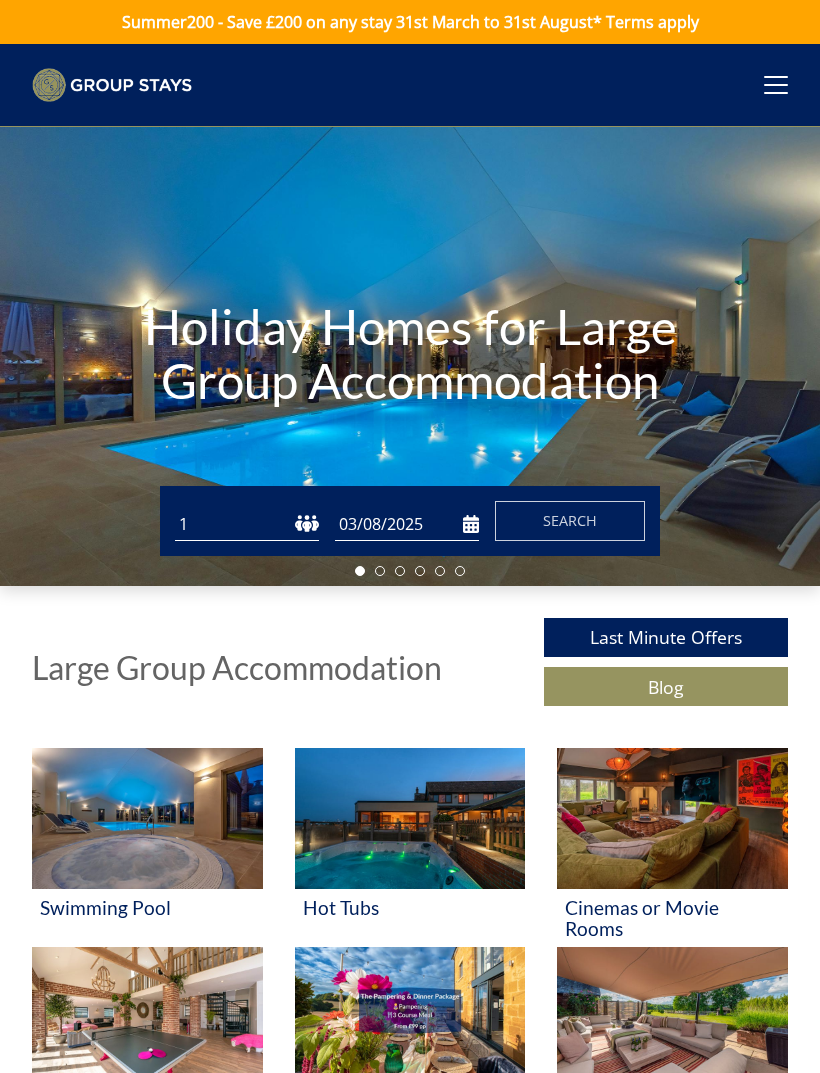 scroll, scrollTop: 0, scrollLeft: 0, axis: both 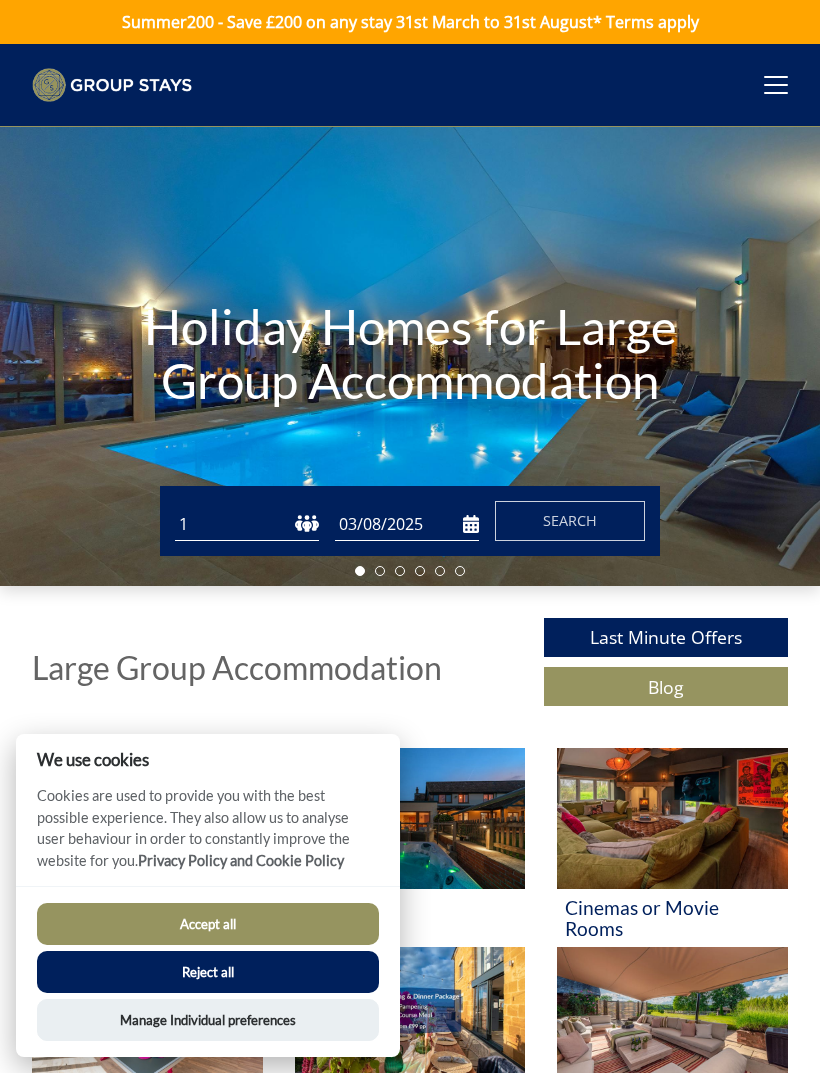 click on "1
2
3
4
5
6
7
8
9
10
11
12
13
14
15
16
17
18
19
20
21
22
23
24
25
26
27
28
29
30
31
32
33
34
35
36
37
38
39
40
41
42
43
44
45
46
47
48
49
50" at bounding box center [247, 524] 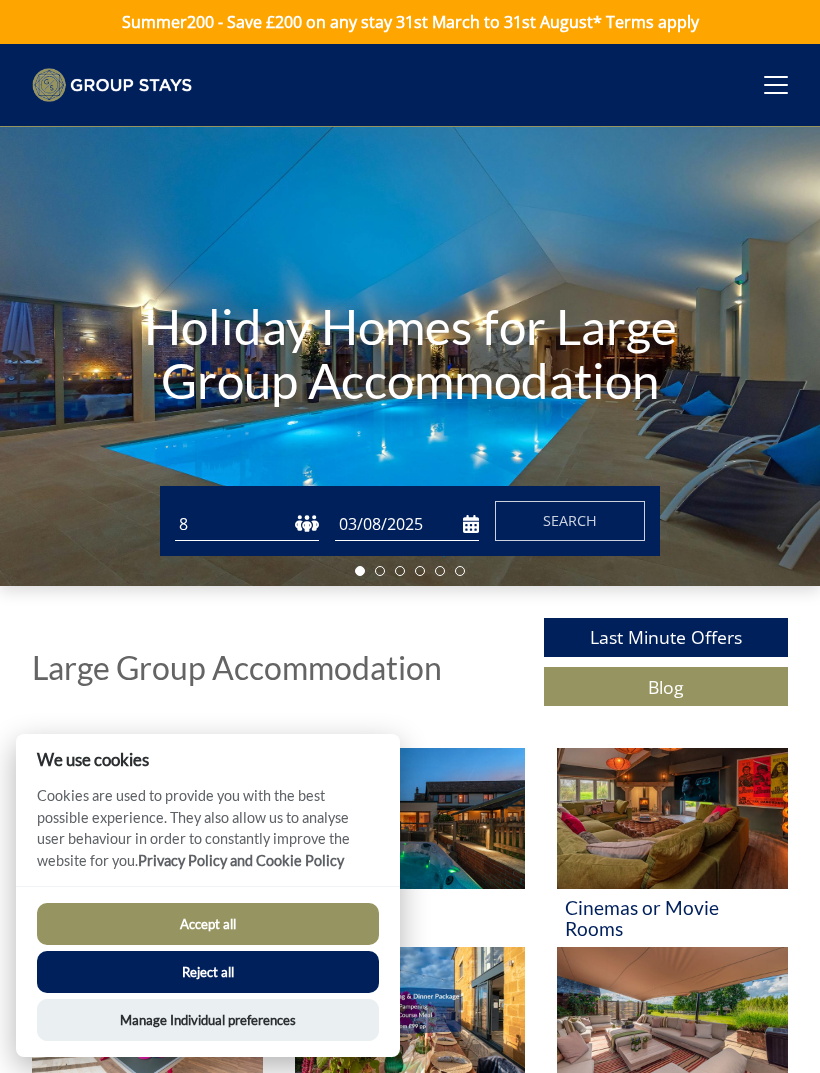 click on "03/08/2025" at bounding box center [407, 524] 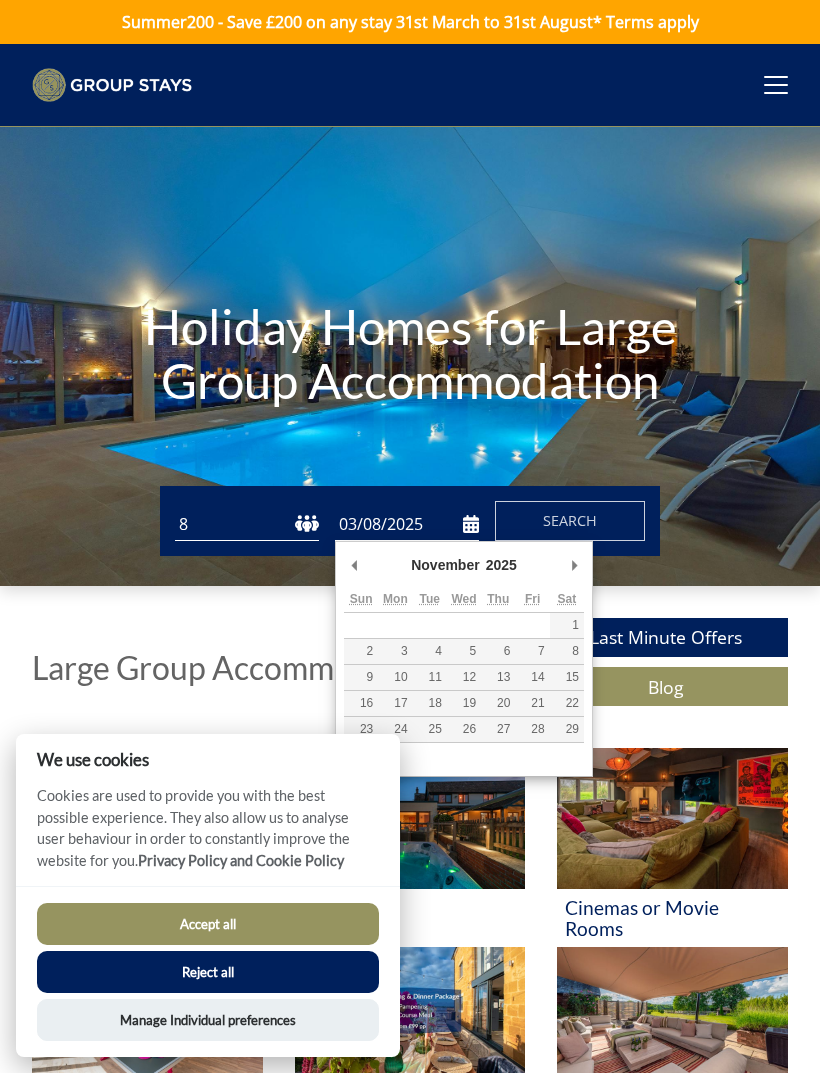 type on "07/11/2025" 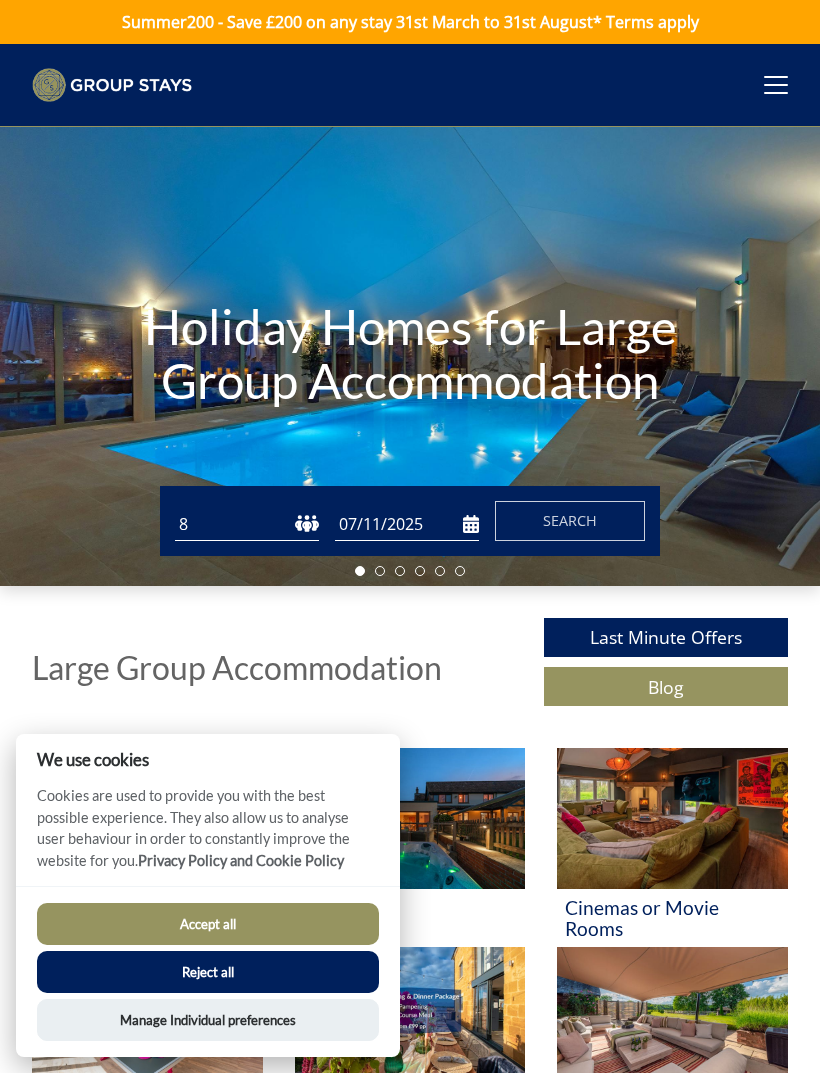 click on "Search" at bounding box center (570, 520) 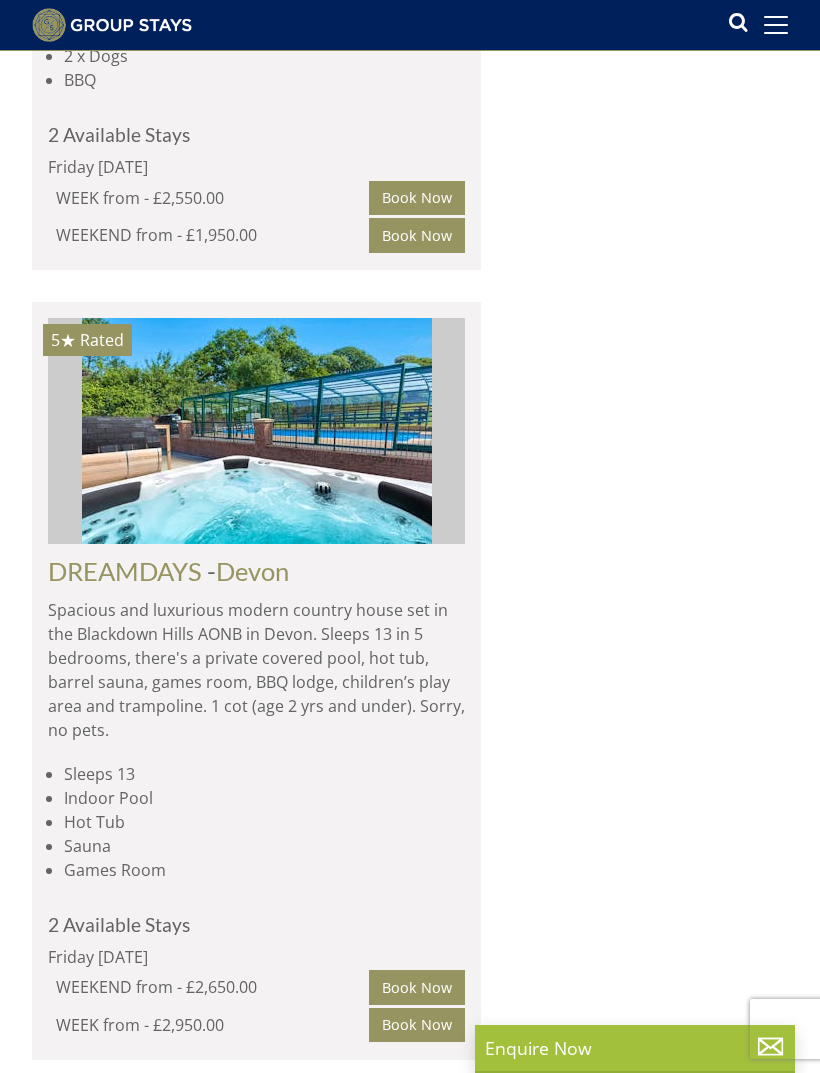scroll, scrollTop: 6194, scrollLeft: 0, axis: vertical 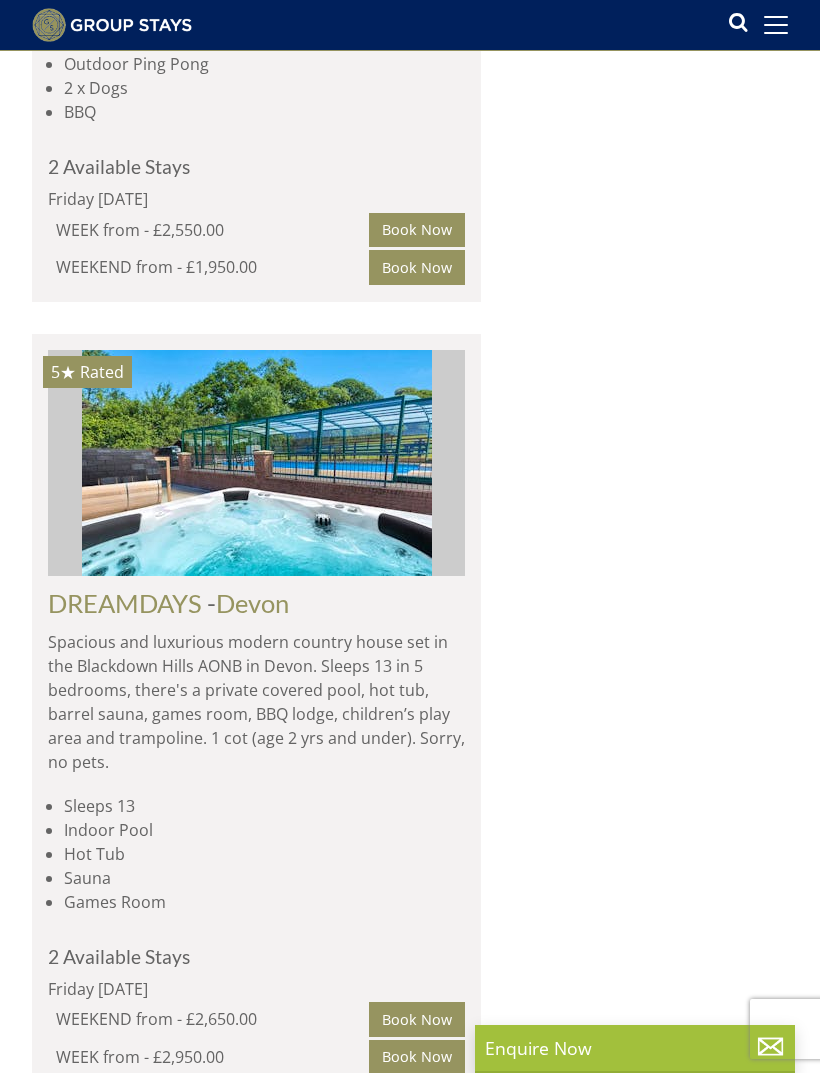 click at bounding box center (257, -1365) 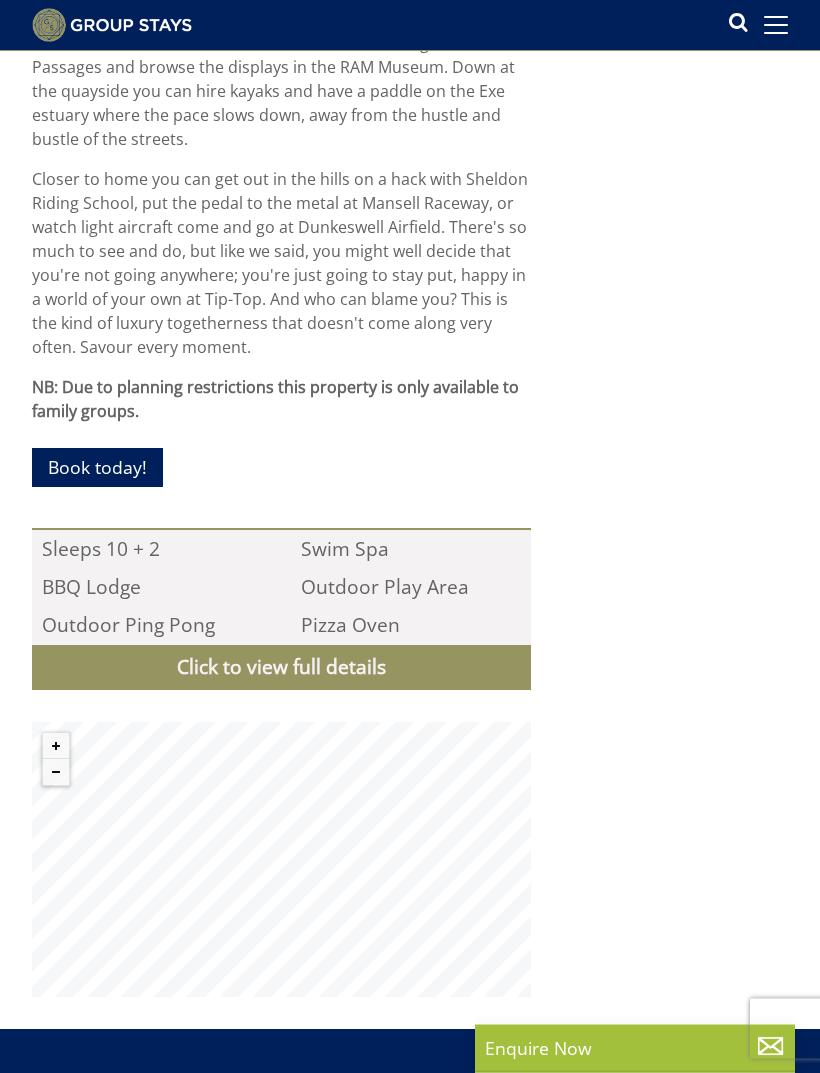 scroll, scrollTop: 1697, scrollLeft: 0, axis: vertical 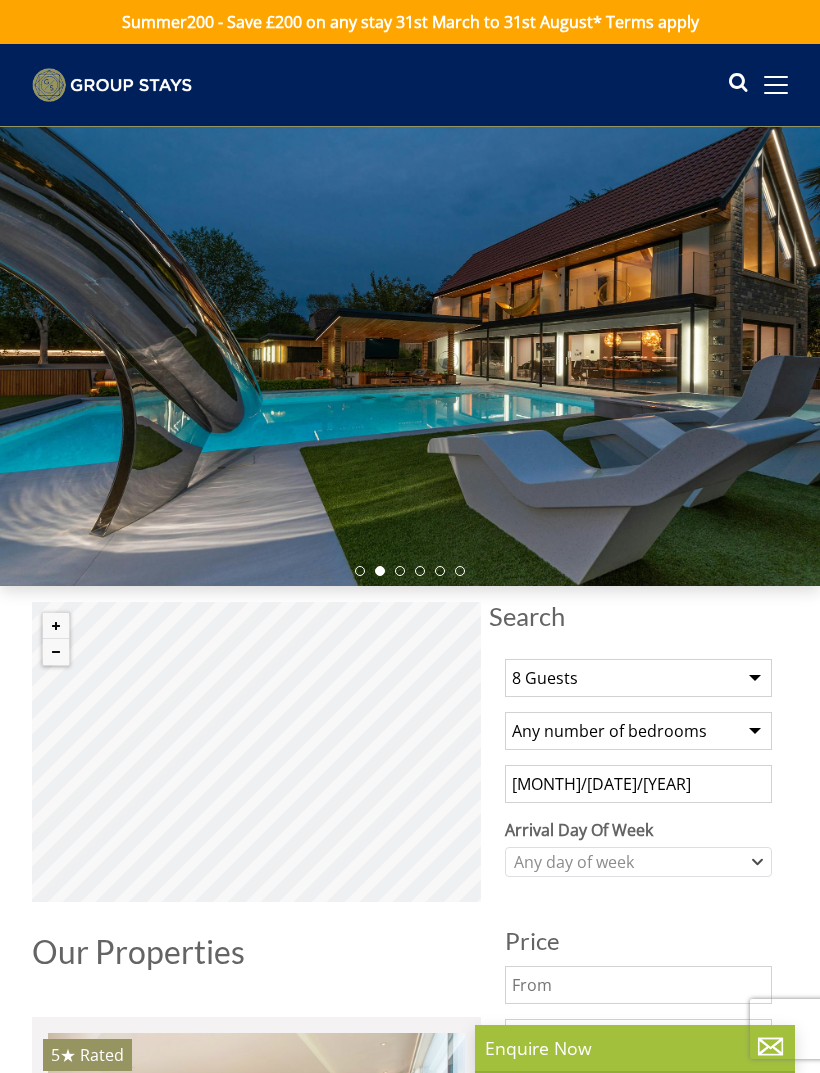 click at bounding box center (410, 356) 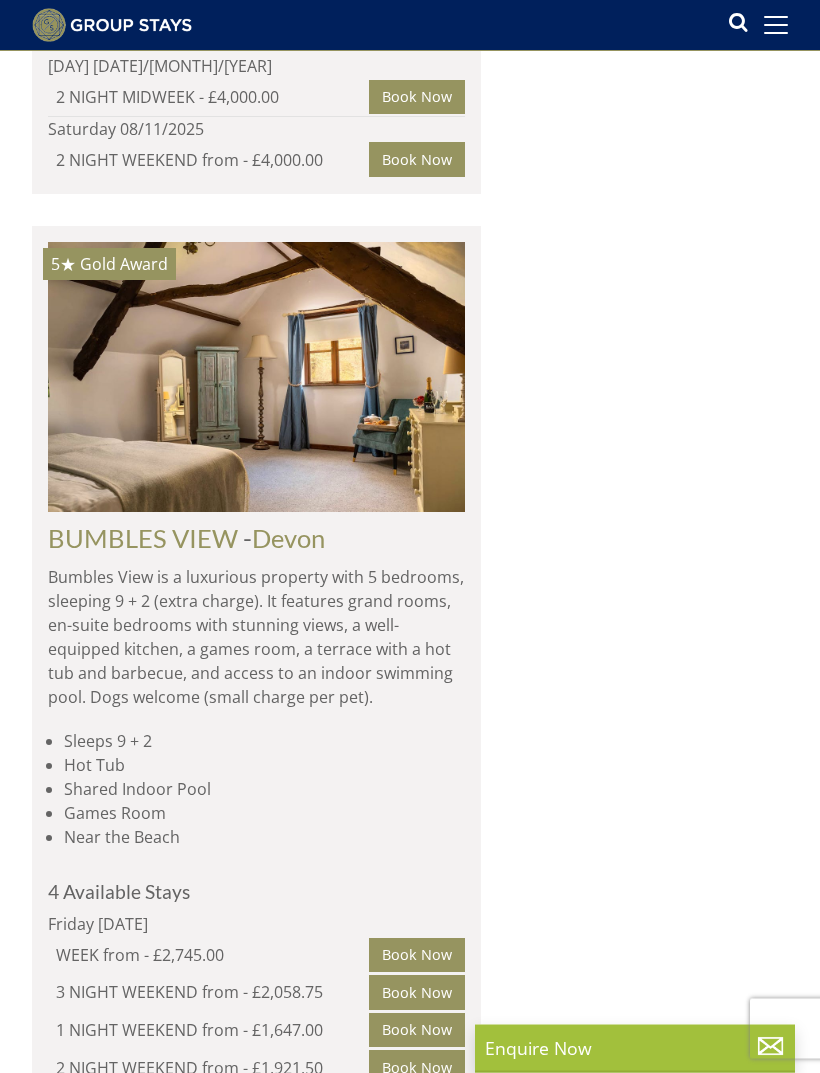 scroll, scrollTop: 2039, scrollLeft: 0, axis: vertical 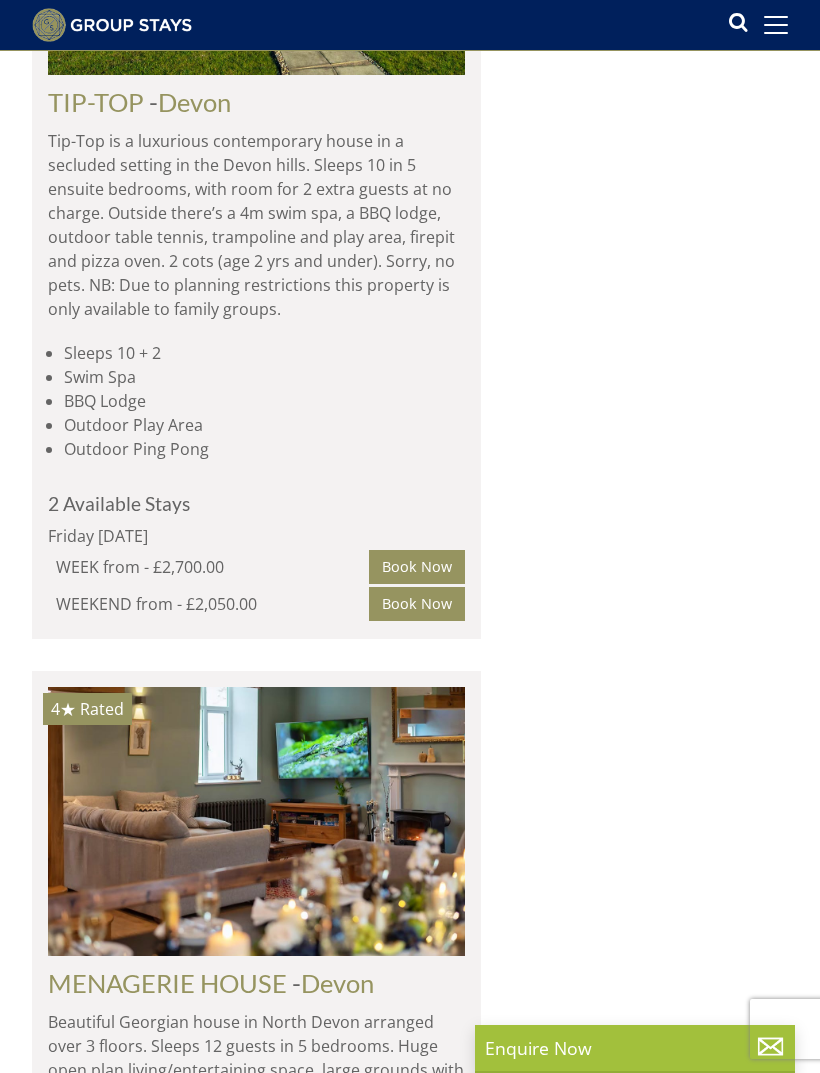 click at bounding box center (256, -60) 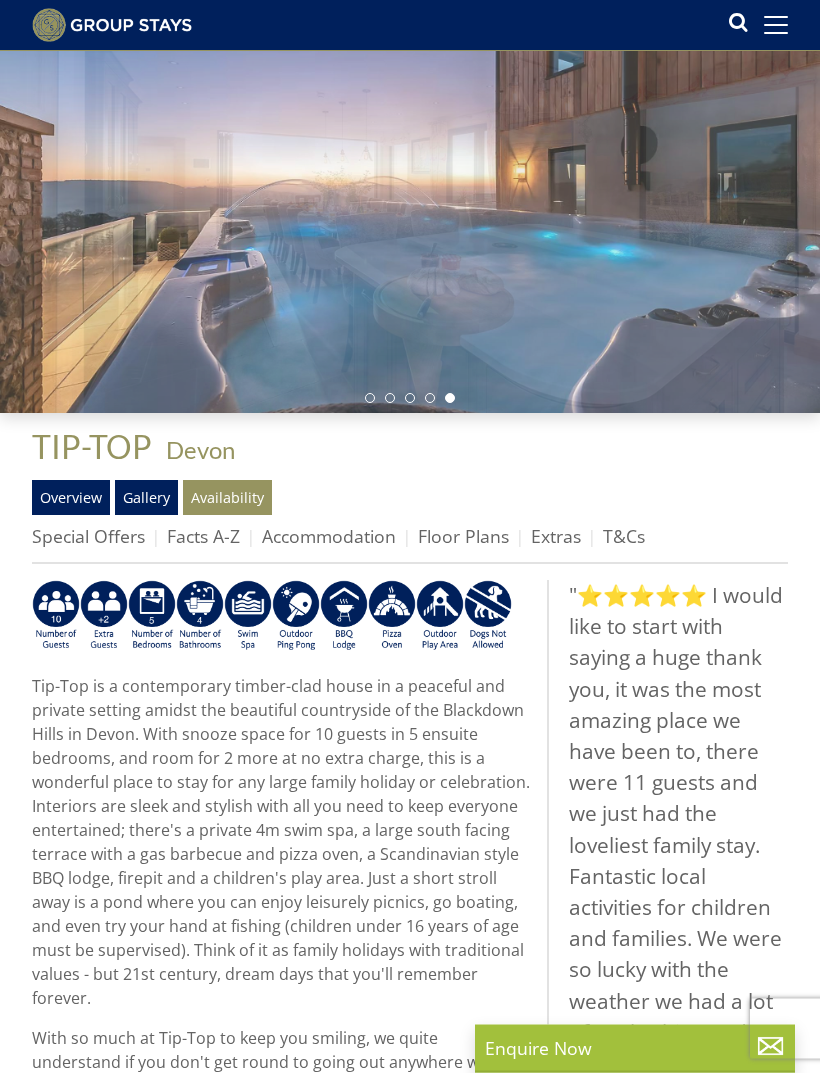 scroll, scrollTop: 114, scrollLeft: 0, axis: vertical 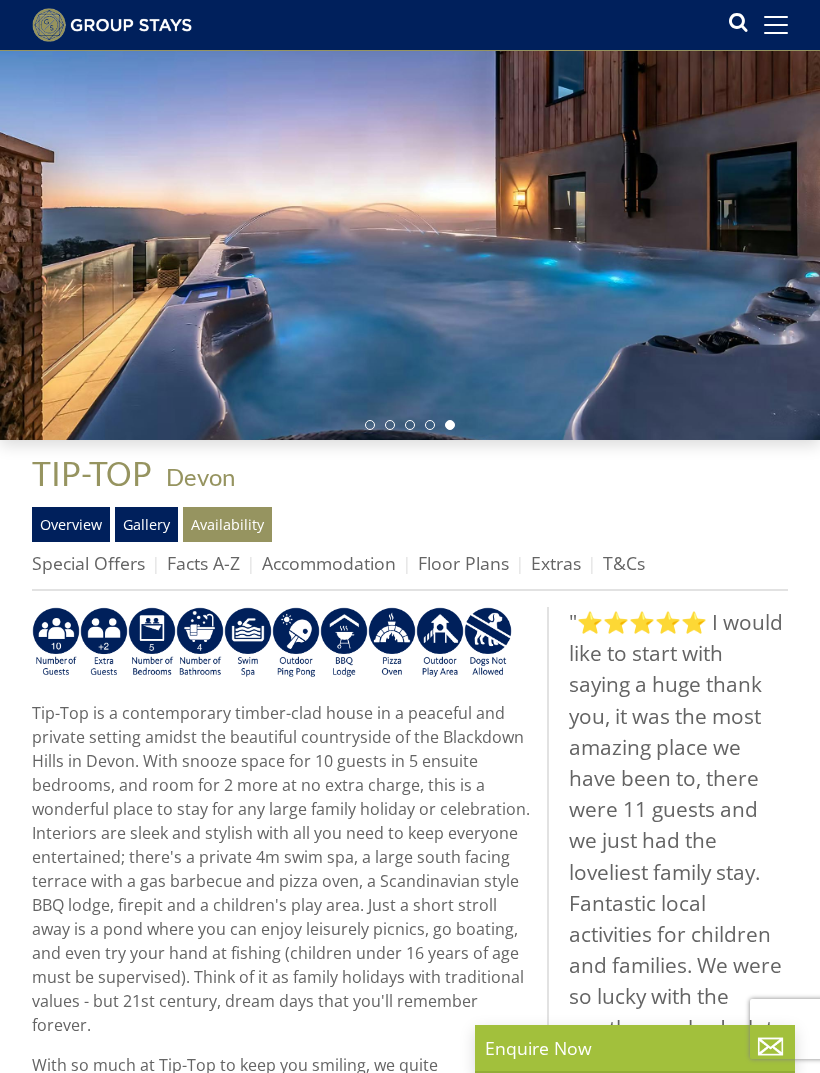click on "Special Offers" at bounding box center [88, 563] 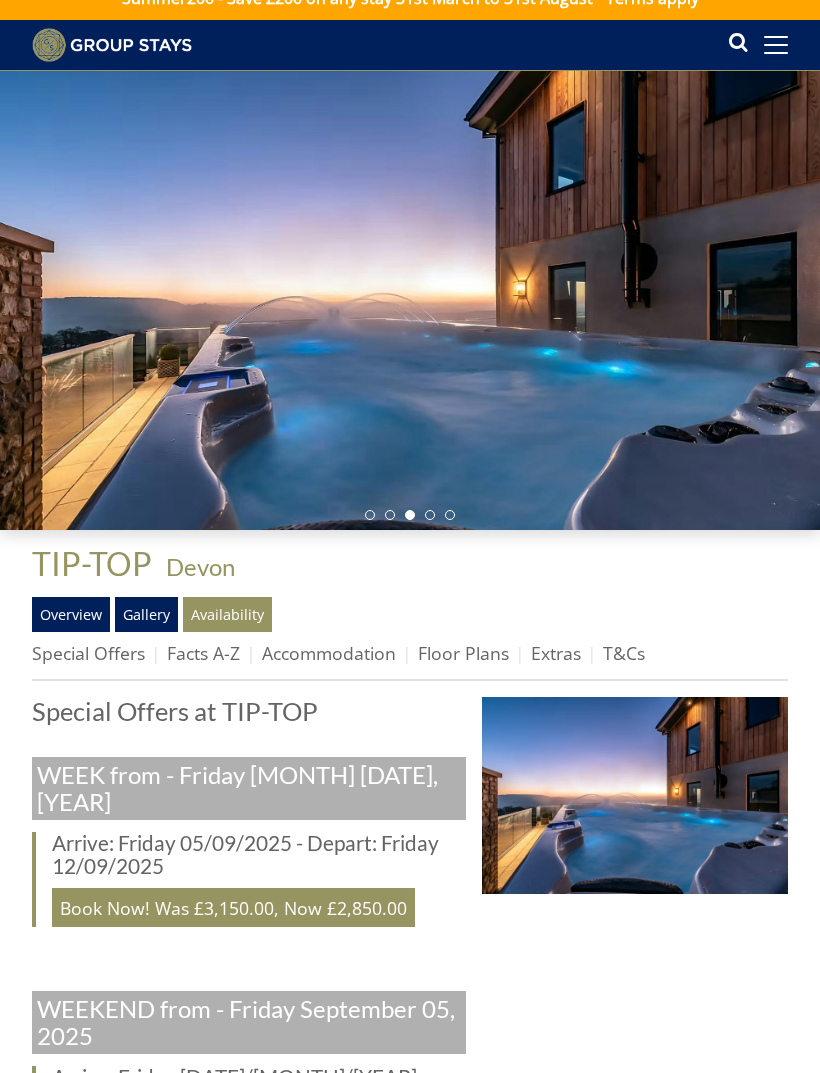 scroll, scrollTop: 0, scrollLeft: 0, axis: both 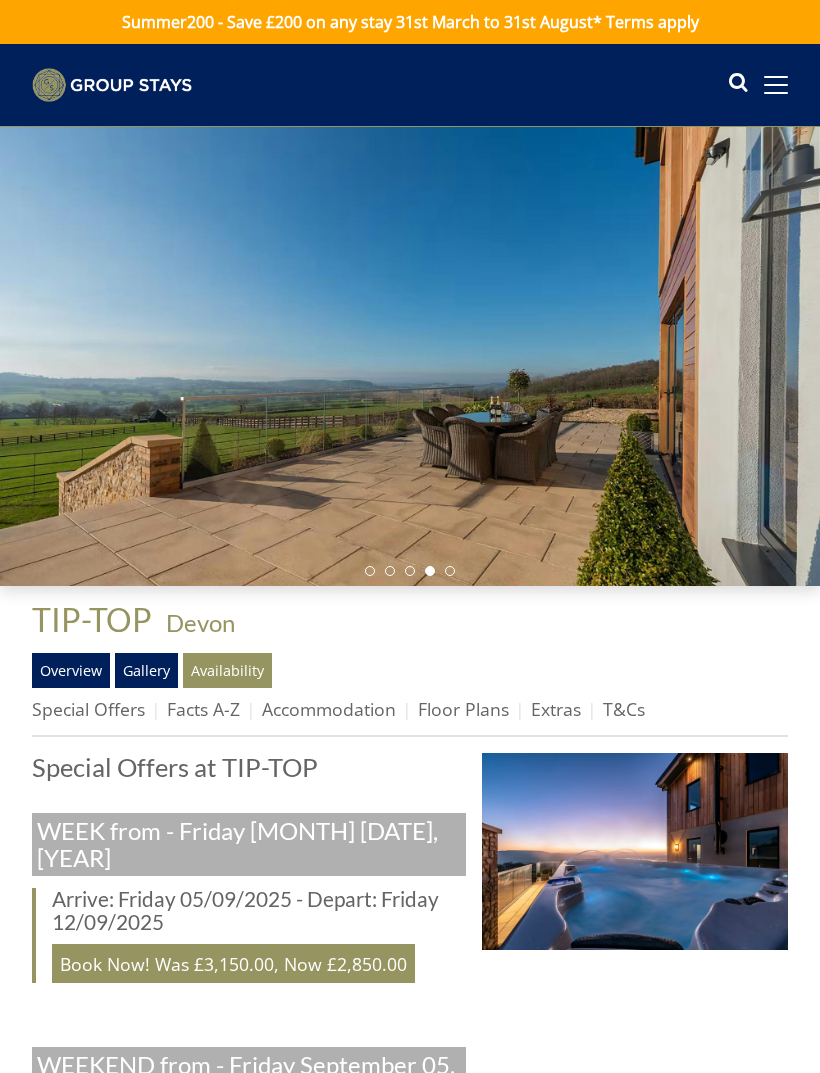 click on "Floor Plans" at bounding box center (463, 709) 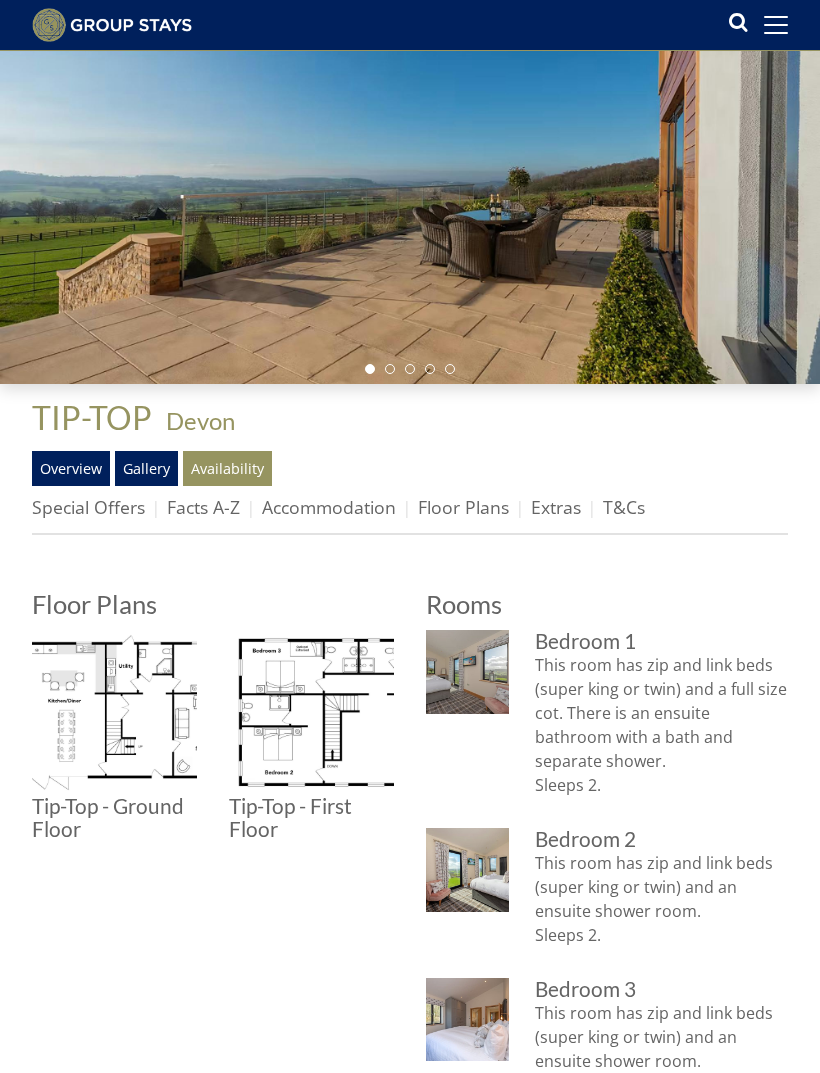 scroll, scrollTop: 300, scrollLeft: 0, axis: vertical 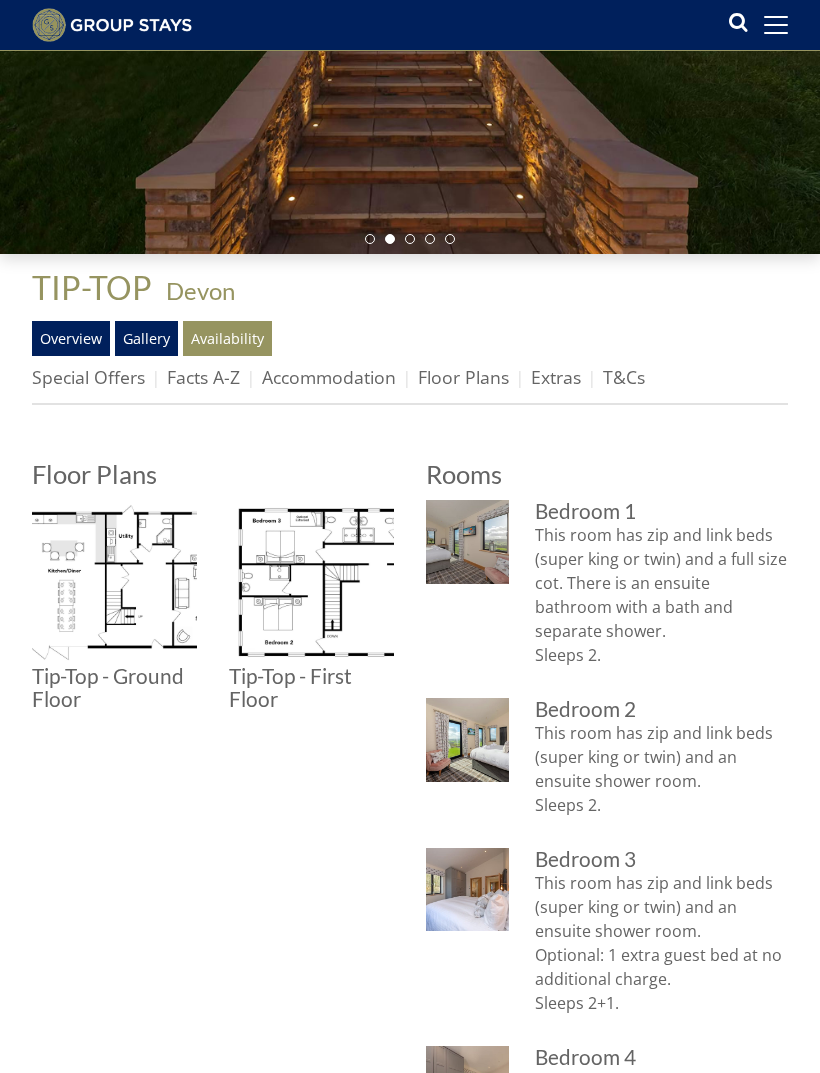 click at bounding box center (114, 582) 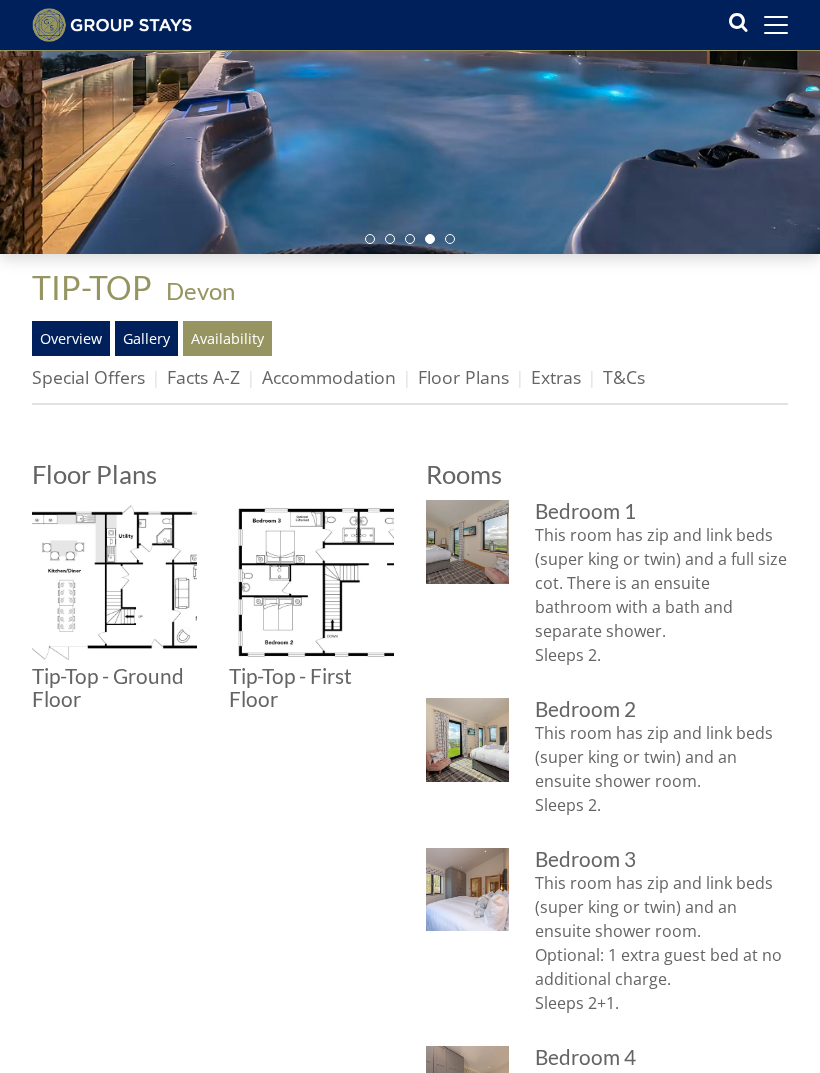 click at bounding box center (467, 541) 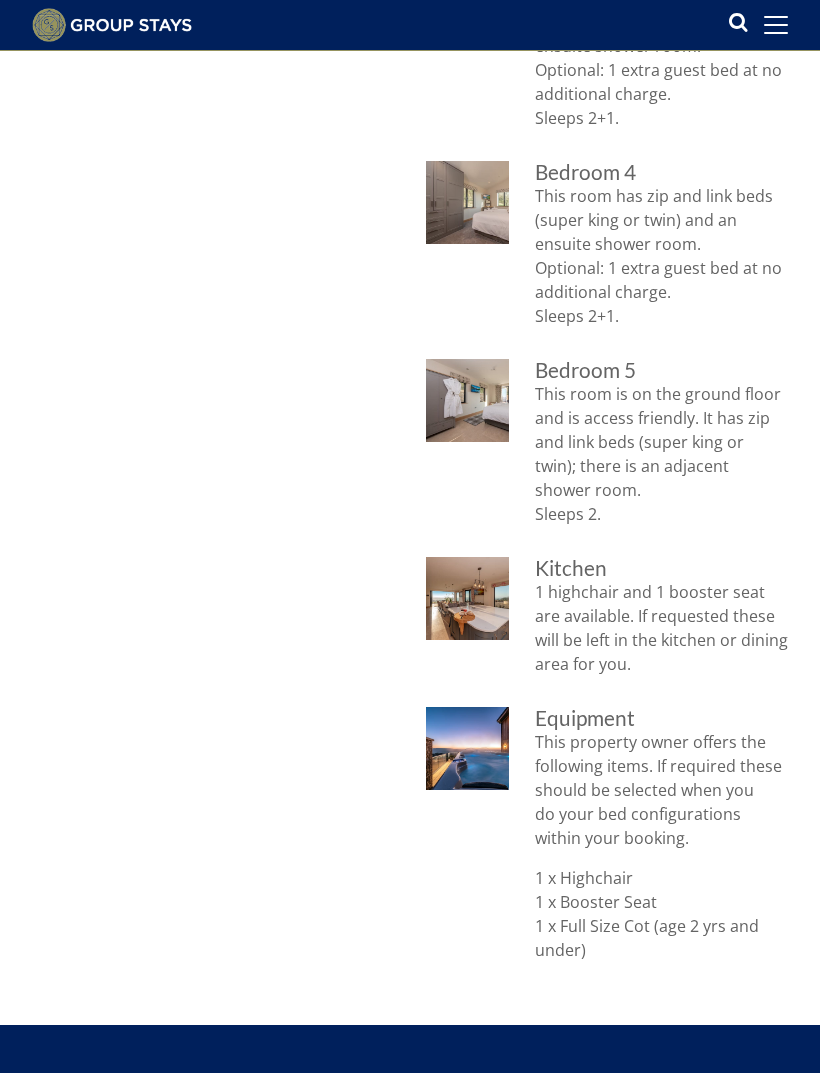 scroll, scrollTop: 1229, scrollLeft: 0, axis: vertical 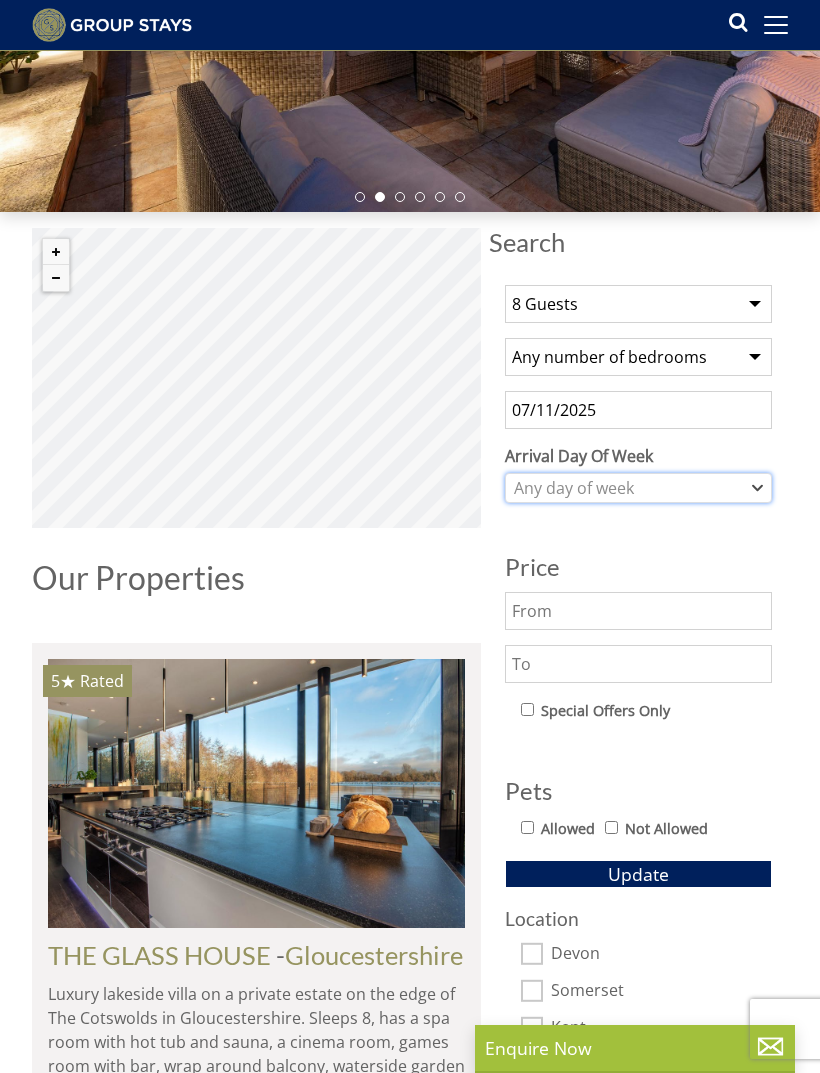 click on "Any day of week" at bounding box center [628, 488] 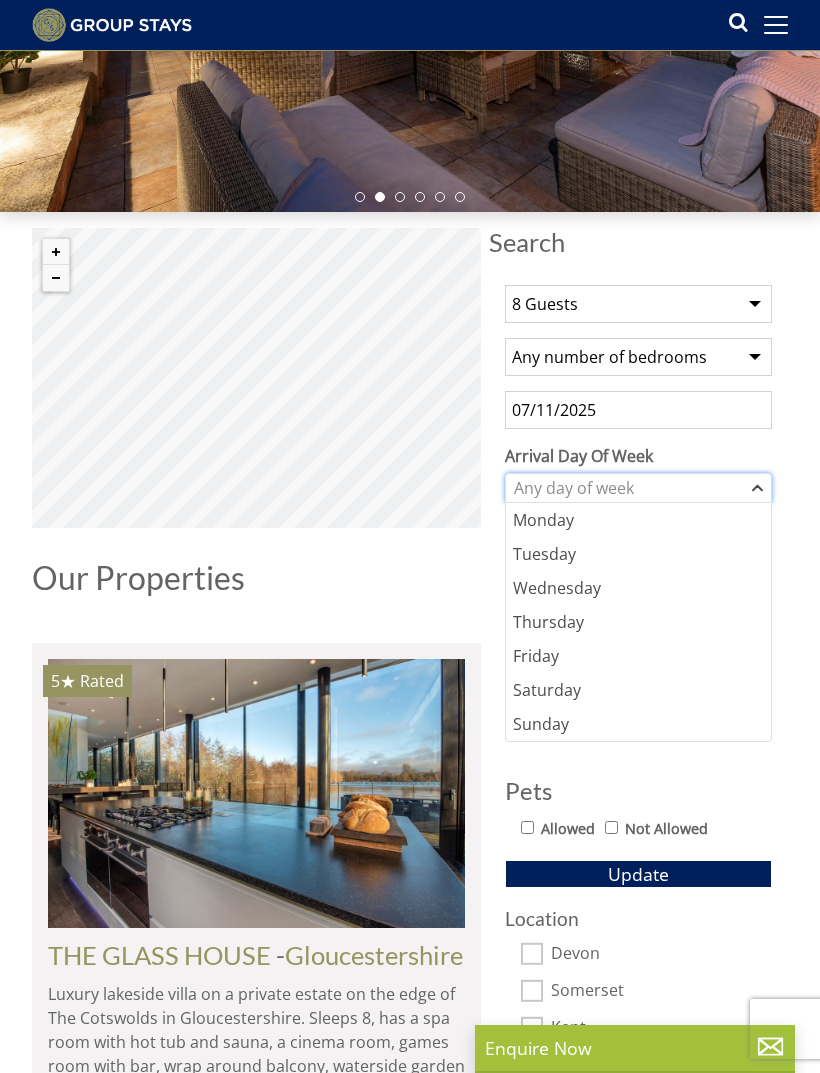 click 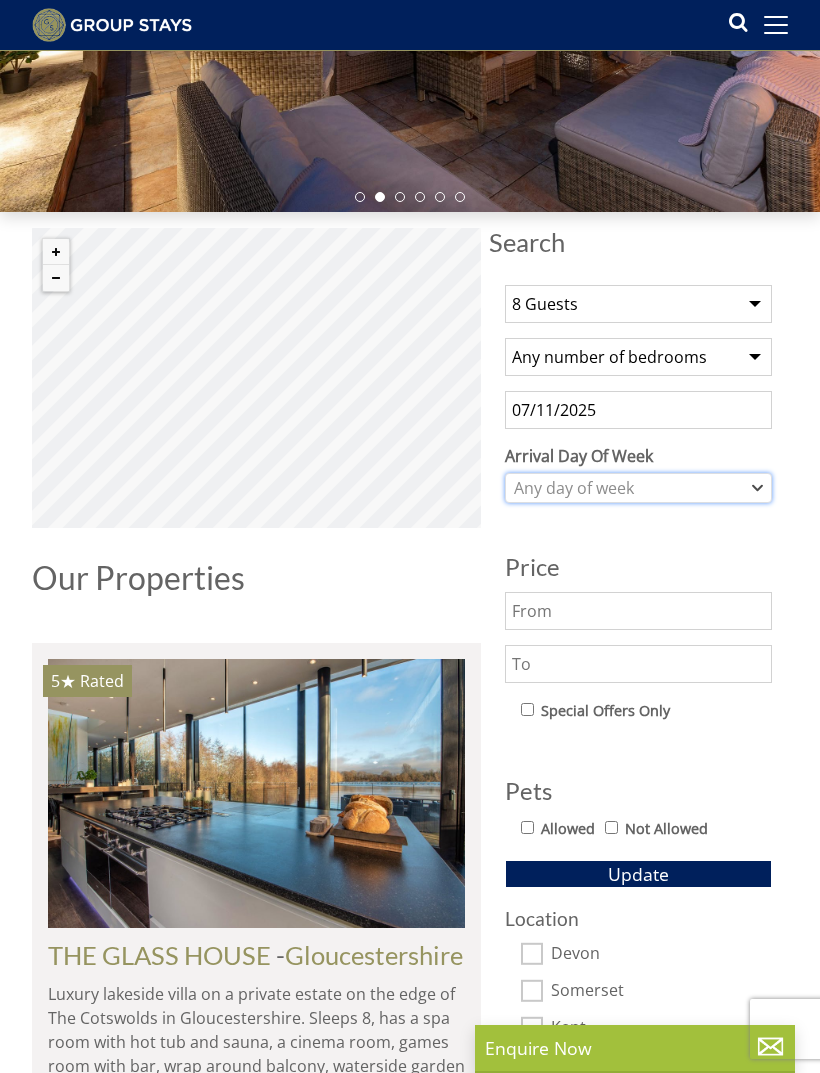 click 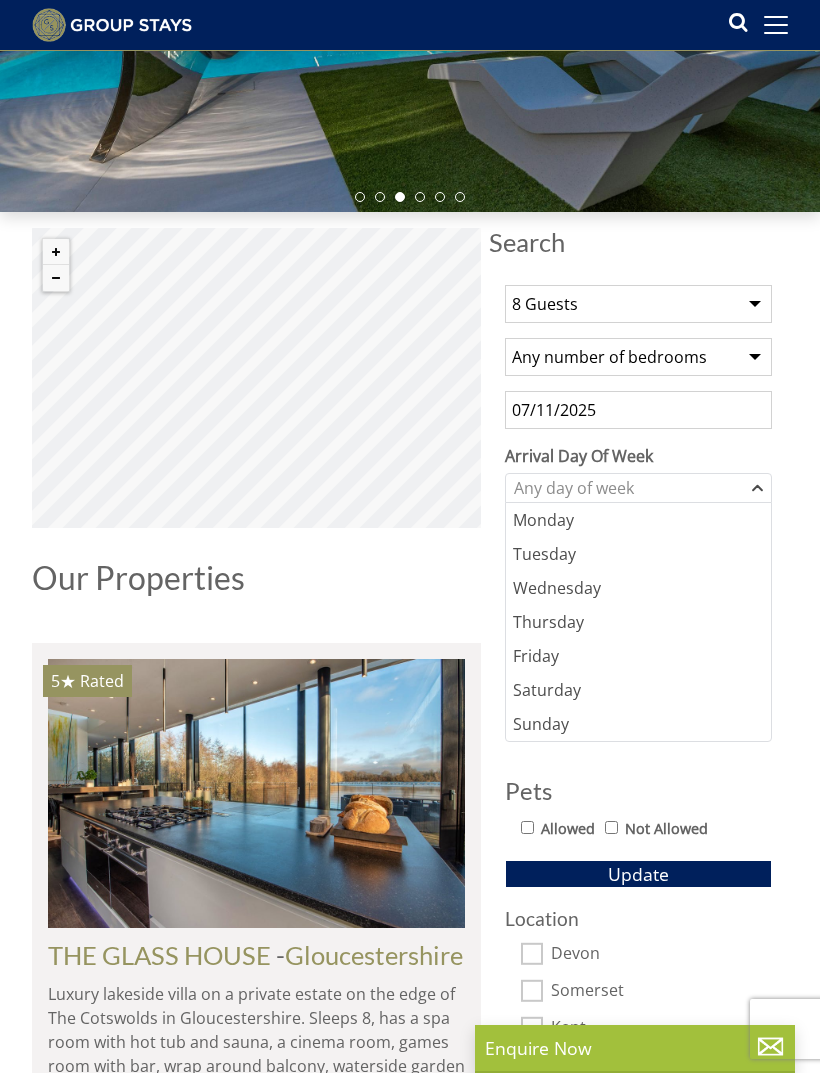 click on "Friday" at bounding box center [638, 656] 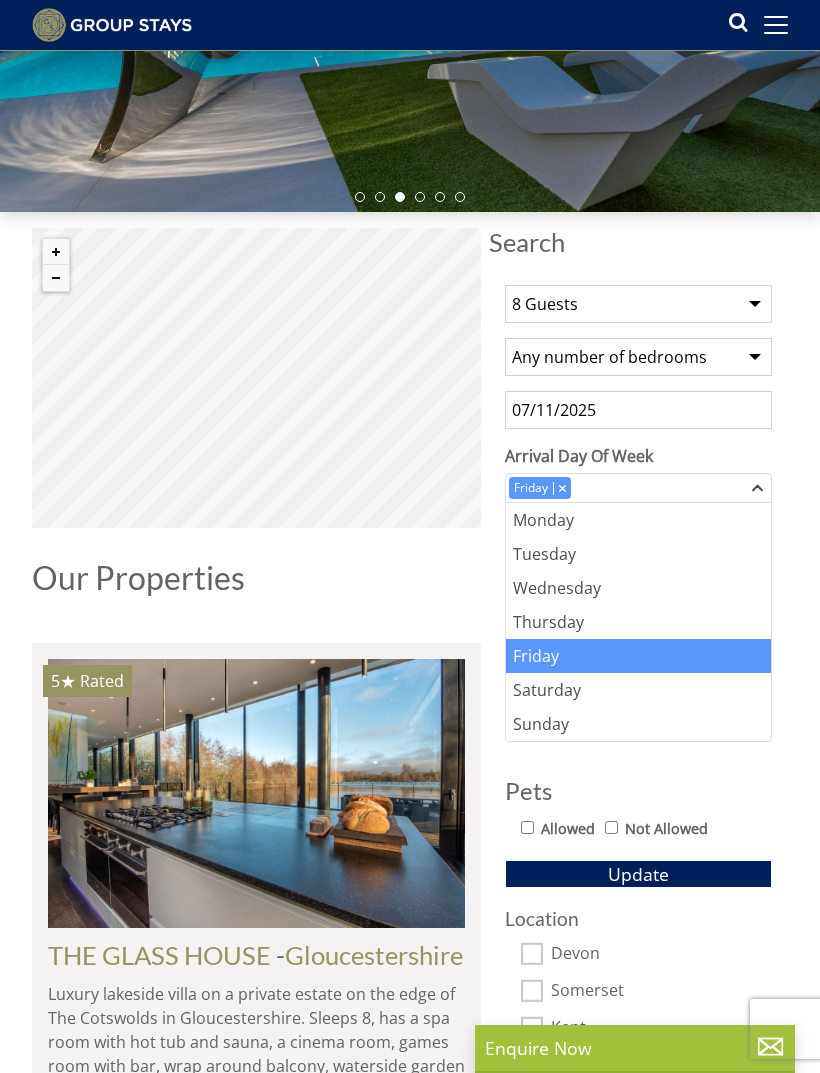 click on "Our Properties" at bounding box center [256, 585] 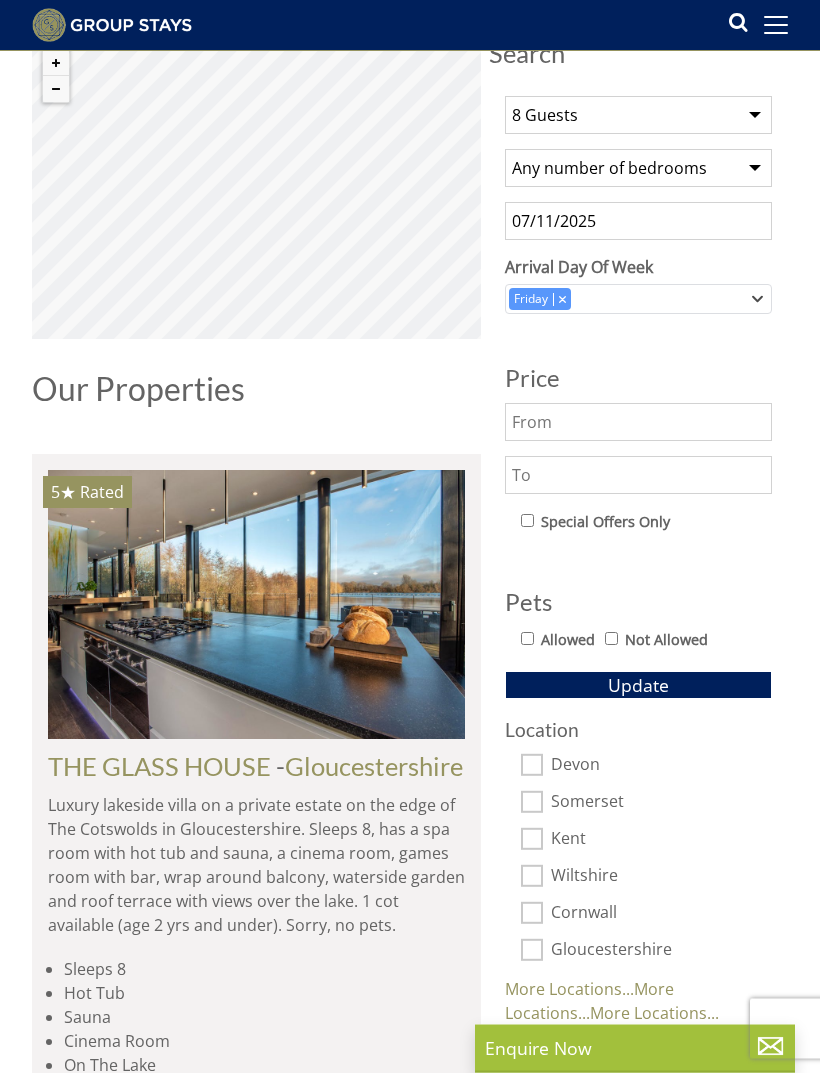 scroll, scrollTop: 532, scrollLeft: 0, axis: vertical 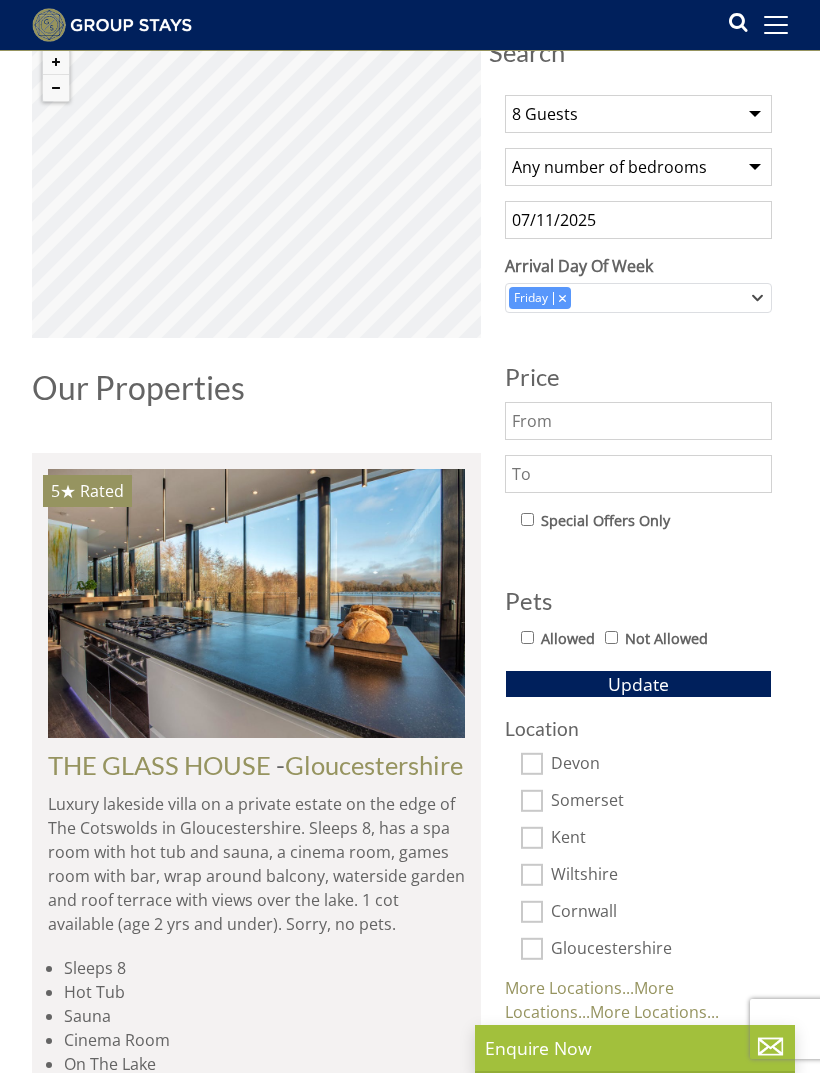 click on "Not Allowed" at bounding box center (666, 639) 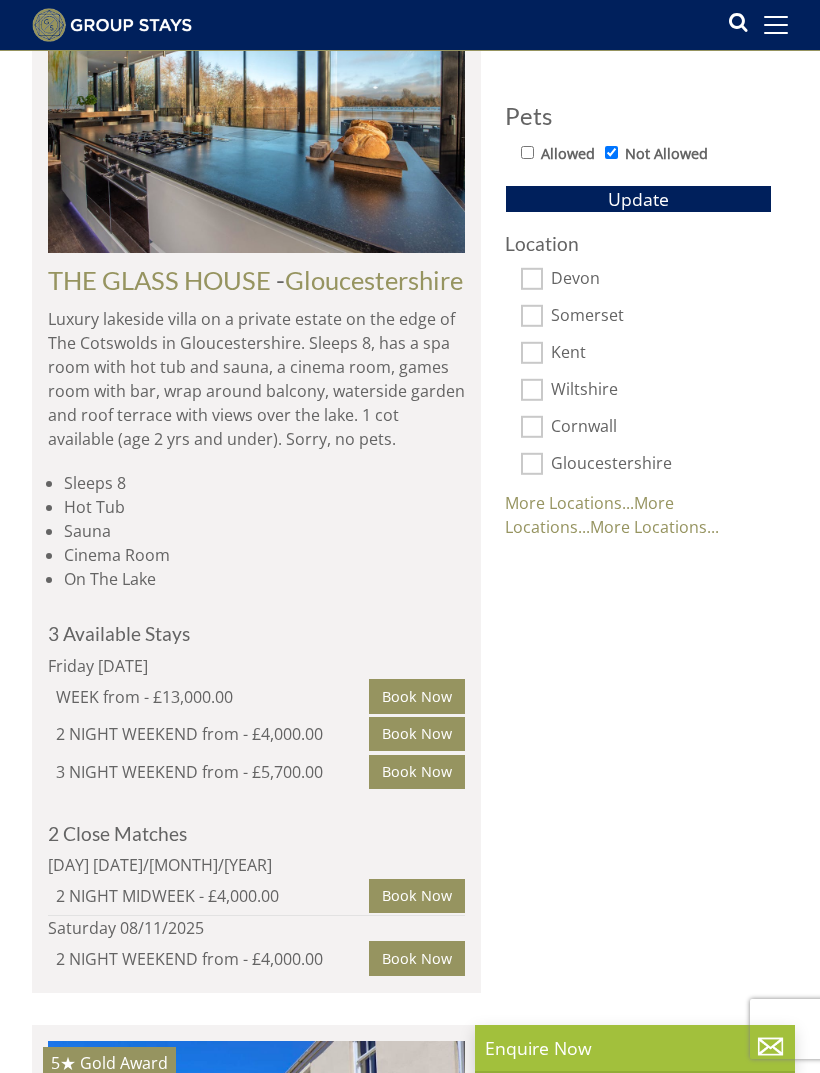 scroll, scrollTop: 1010, scrollLeft: 0, axis: vertical 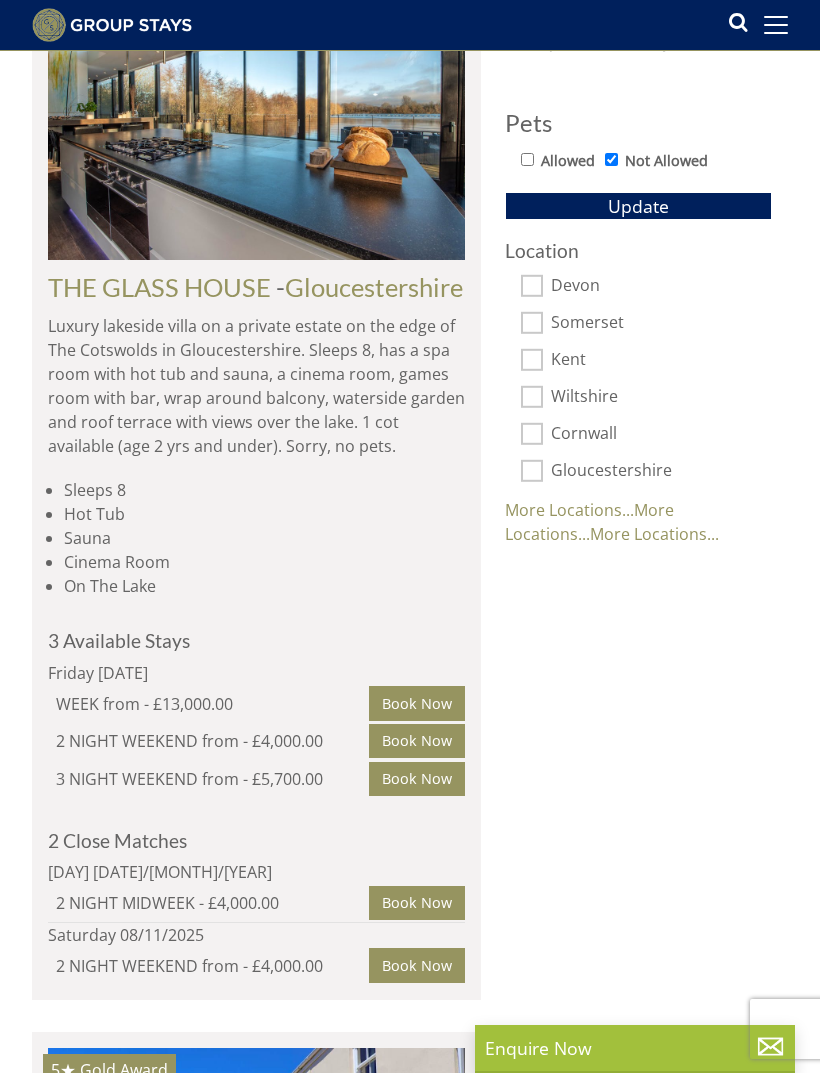 click at bounding box center [256, 125] 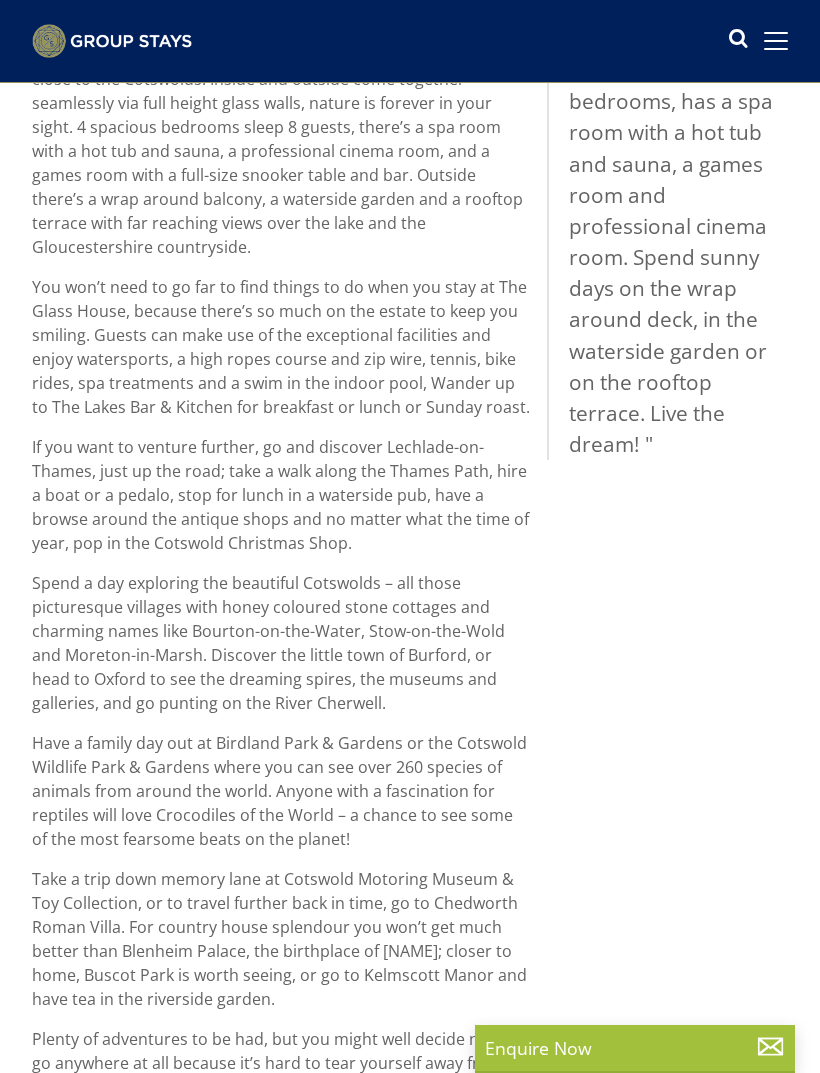 scroll, scrollTop: 0, scrollLeft: 0, axis: both 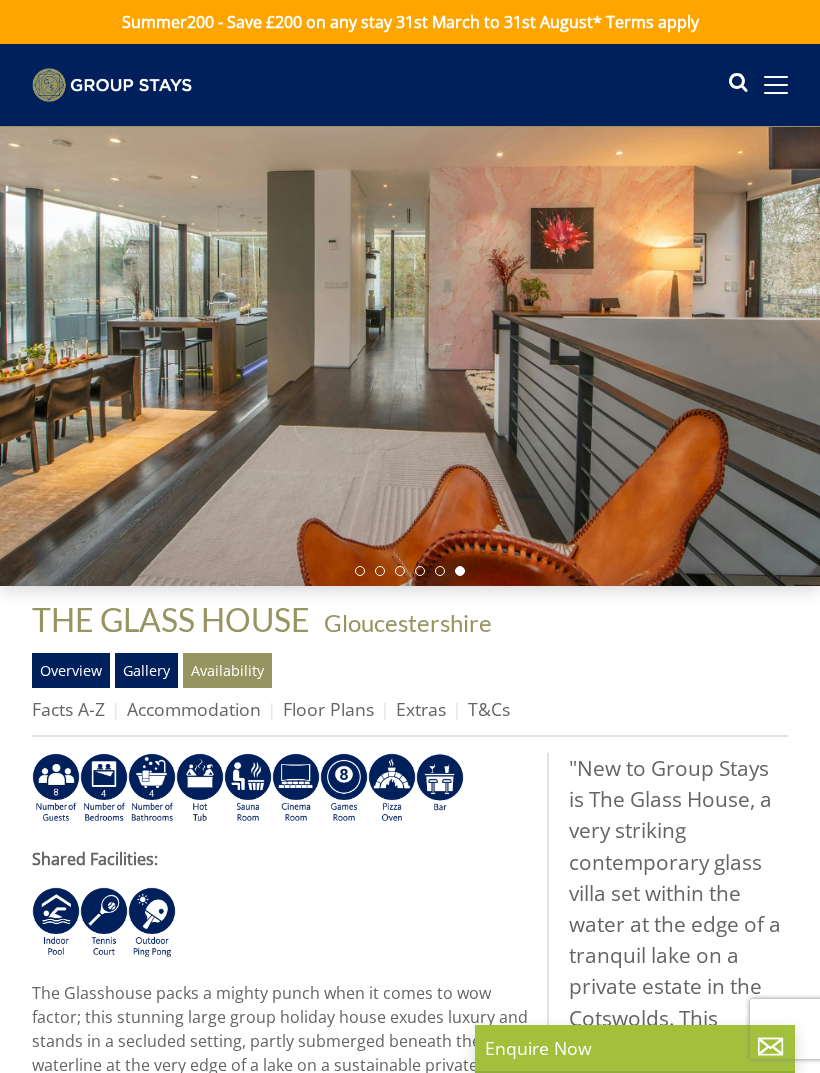 click on "Floor Plans" at bounding box center (328, 709) 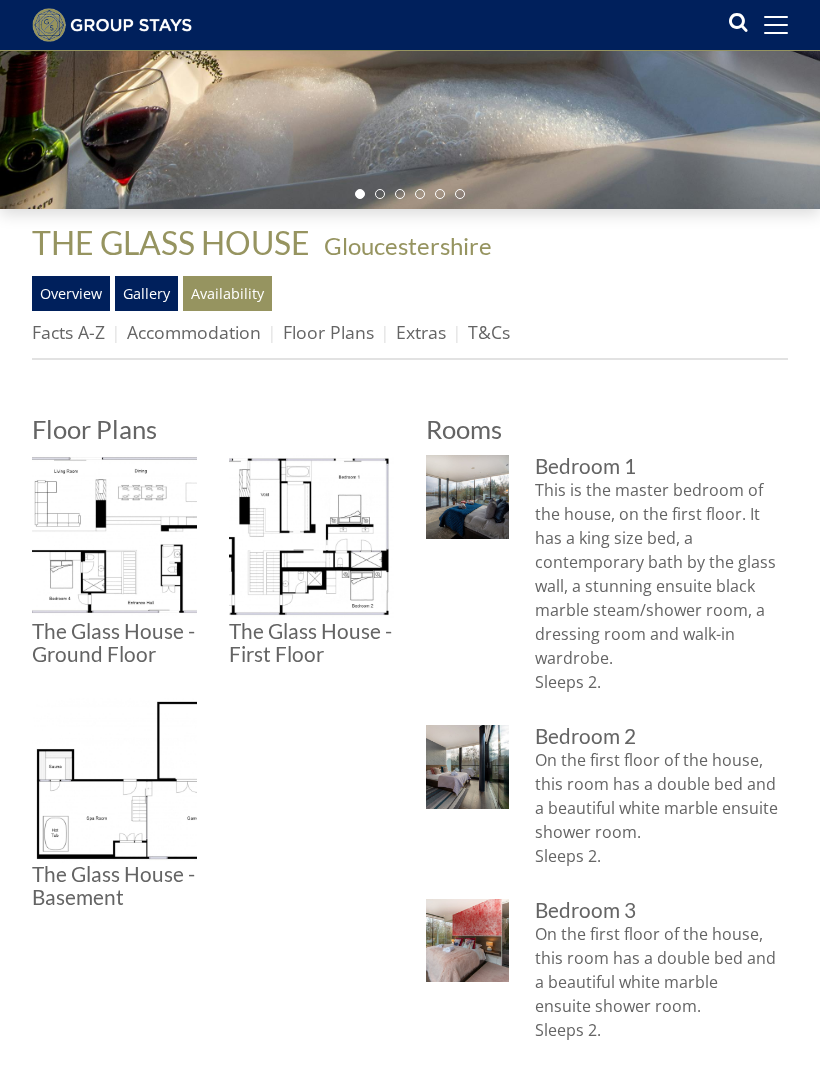 scroll, scrollTop: 361, scrollLeft: 0, axis: vertical 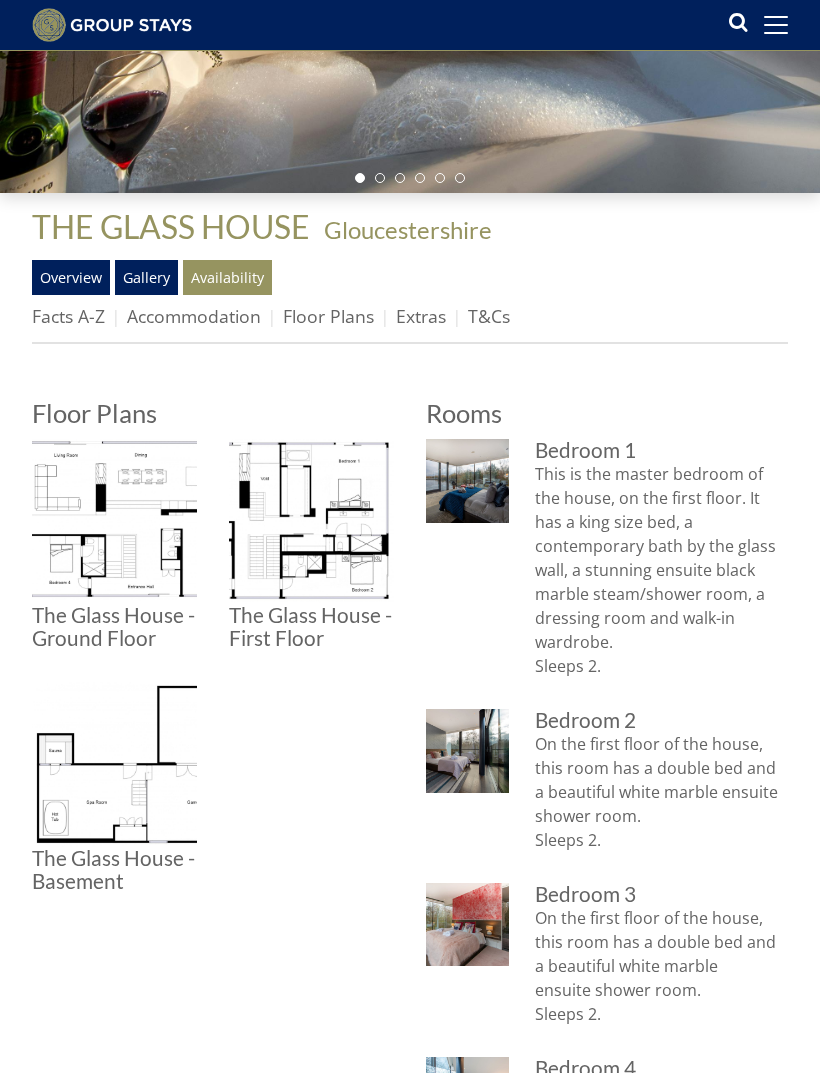 click at bounding box center [114, 521] 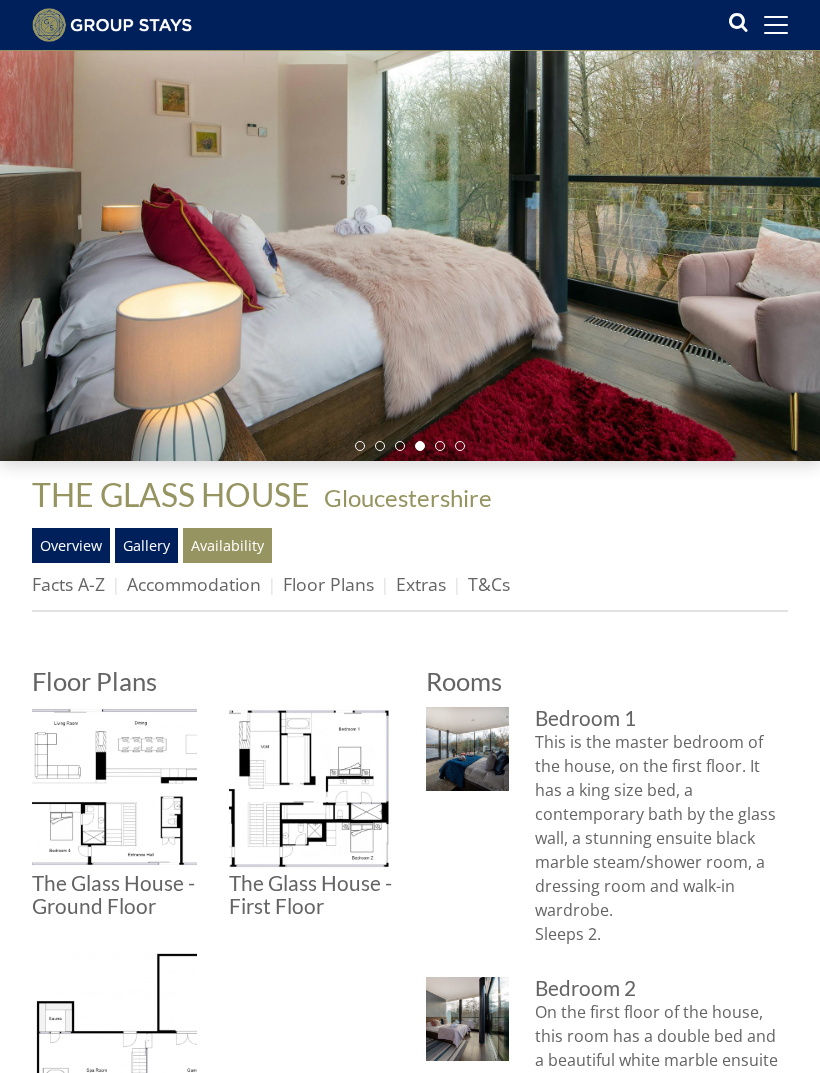 scroll, scrollTop: 0, scrollLeft: 0, axis: both 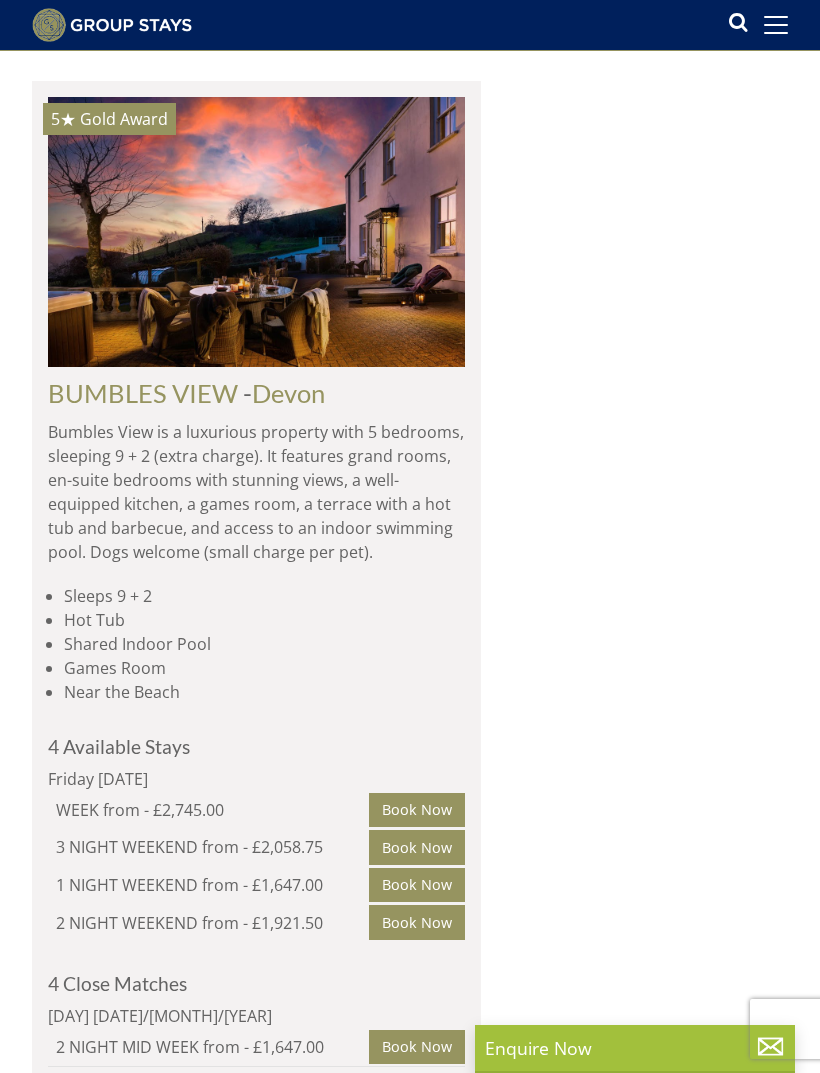 click on "BUMBLES VIEW" at bounding box center [143, 393] 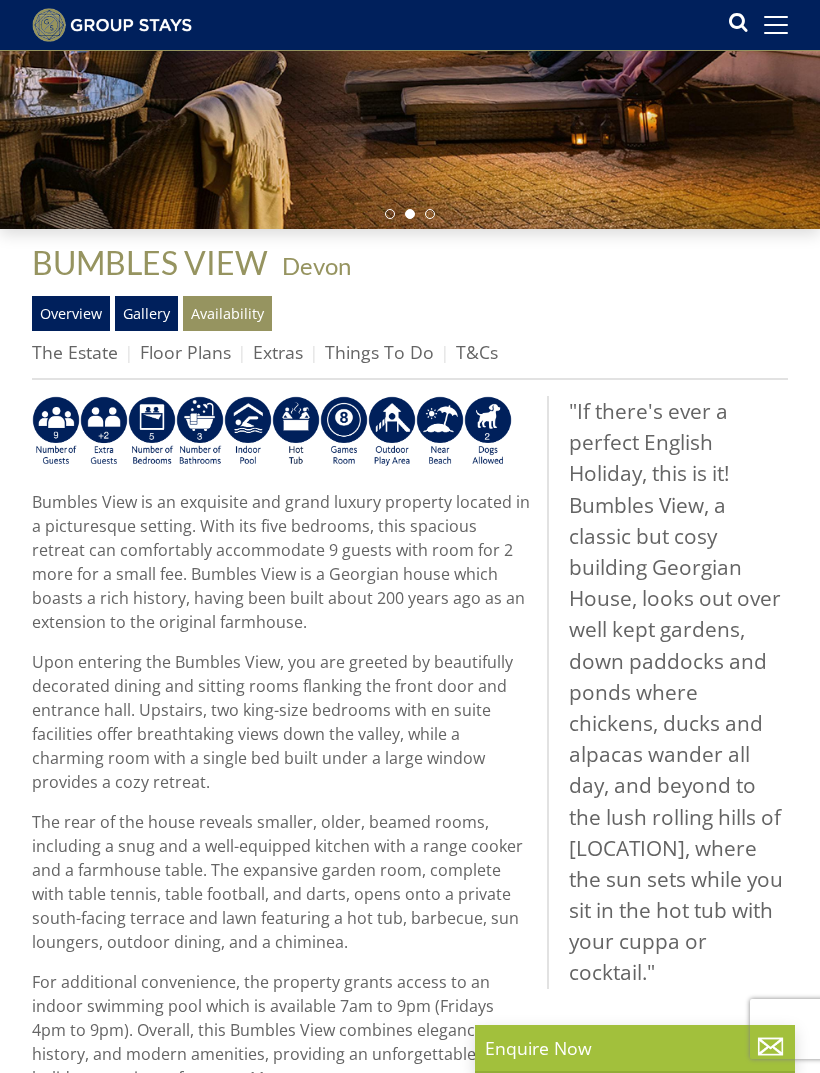 scroll, scrollTop: 359, scrollLeft: 0, axis: vertical 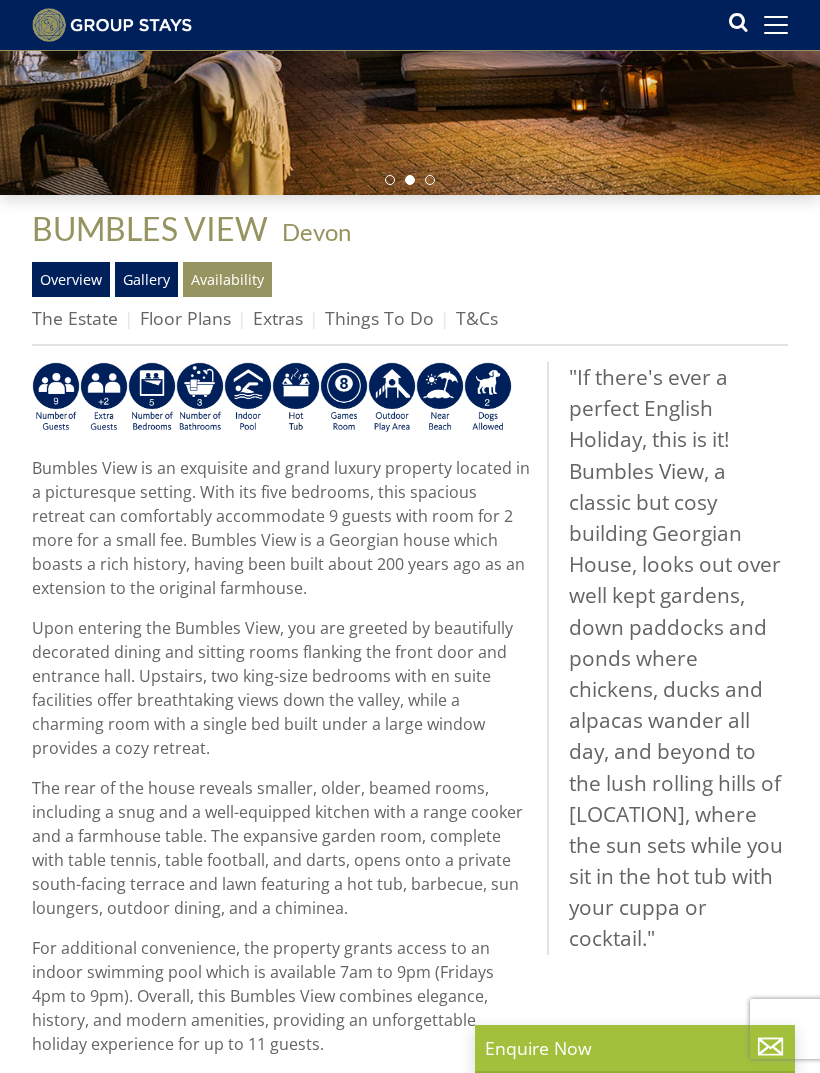 click on "The Estate" at bounding box center (75, 318) 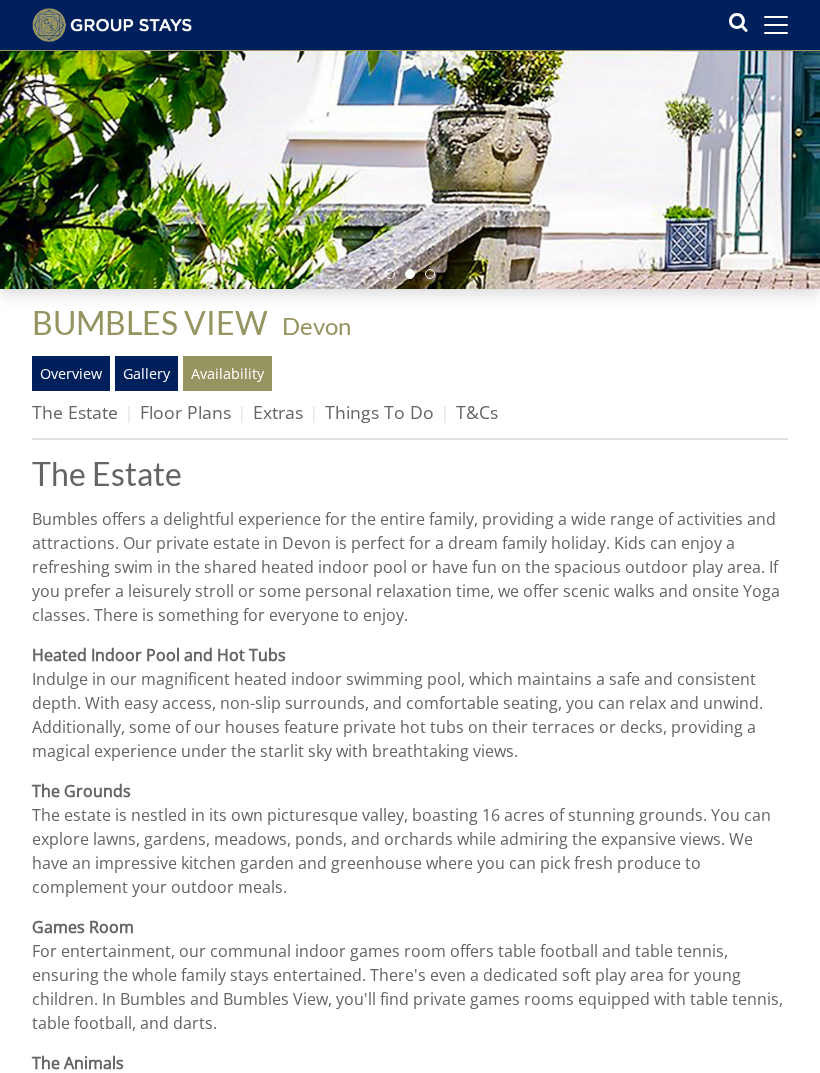 scroll, scrollTop: 265, scrollLeft: 0, axis: vertical 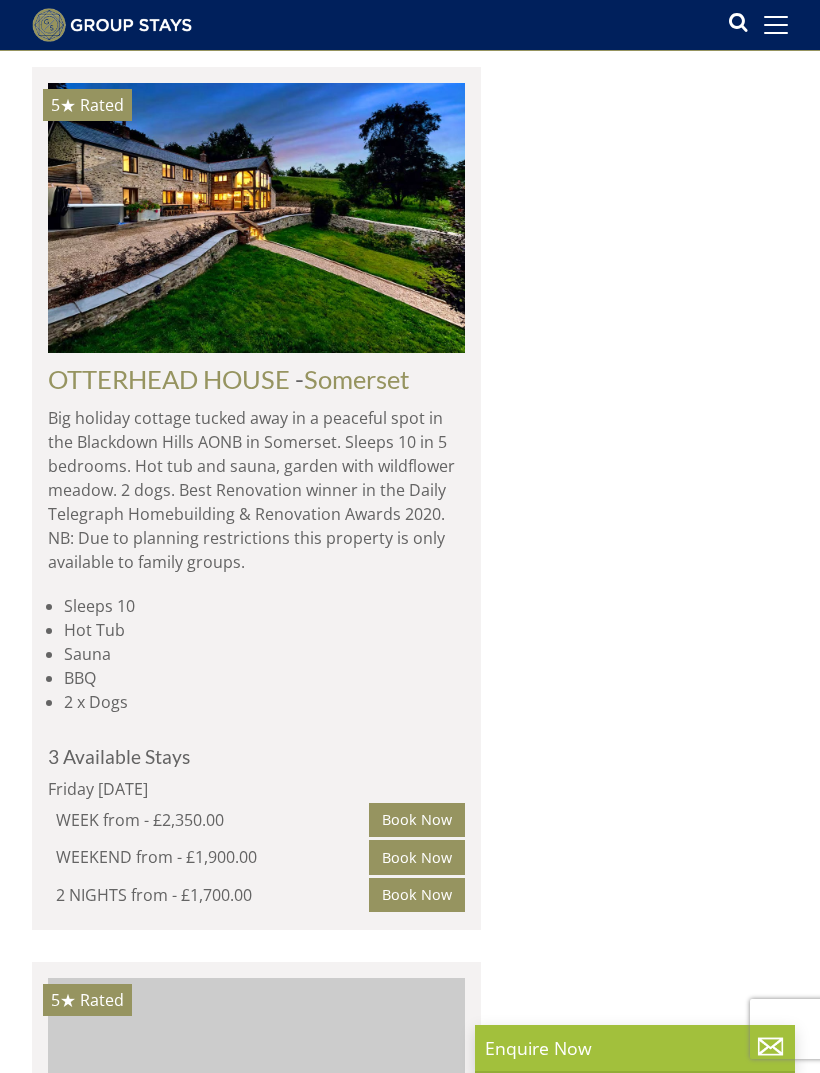click on "OTTERHEAD HOUSE" at bounding box center [169, 379] 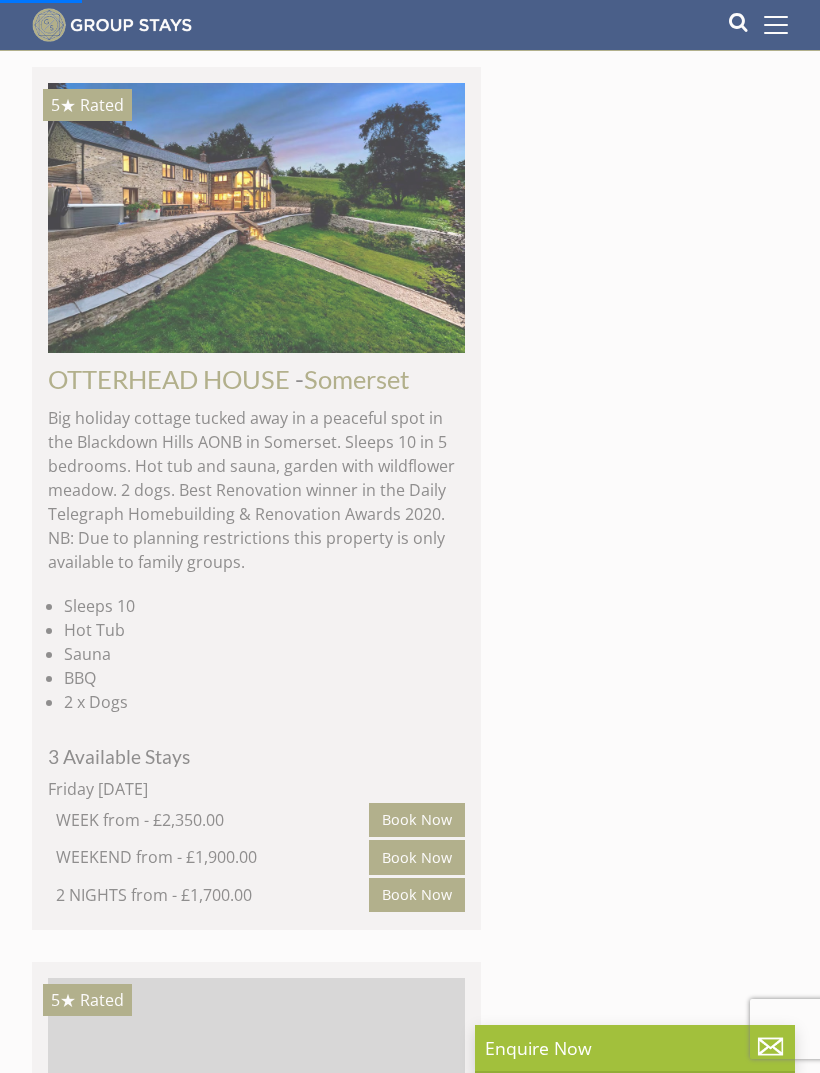 scroll, scrollTop: 0, scrollLeft: 0, axis: both 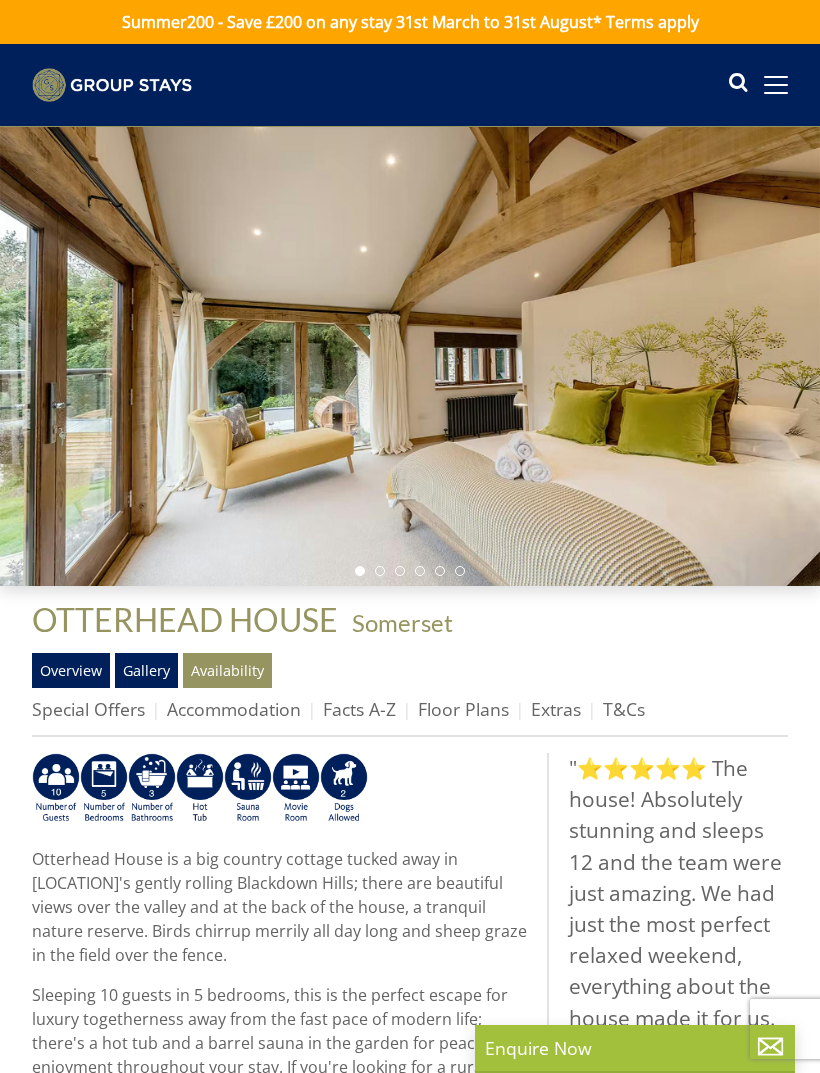 click on "Gallery" at bounding box center (146, 670) 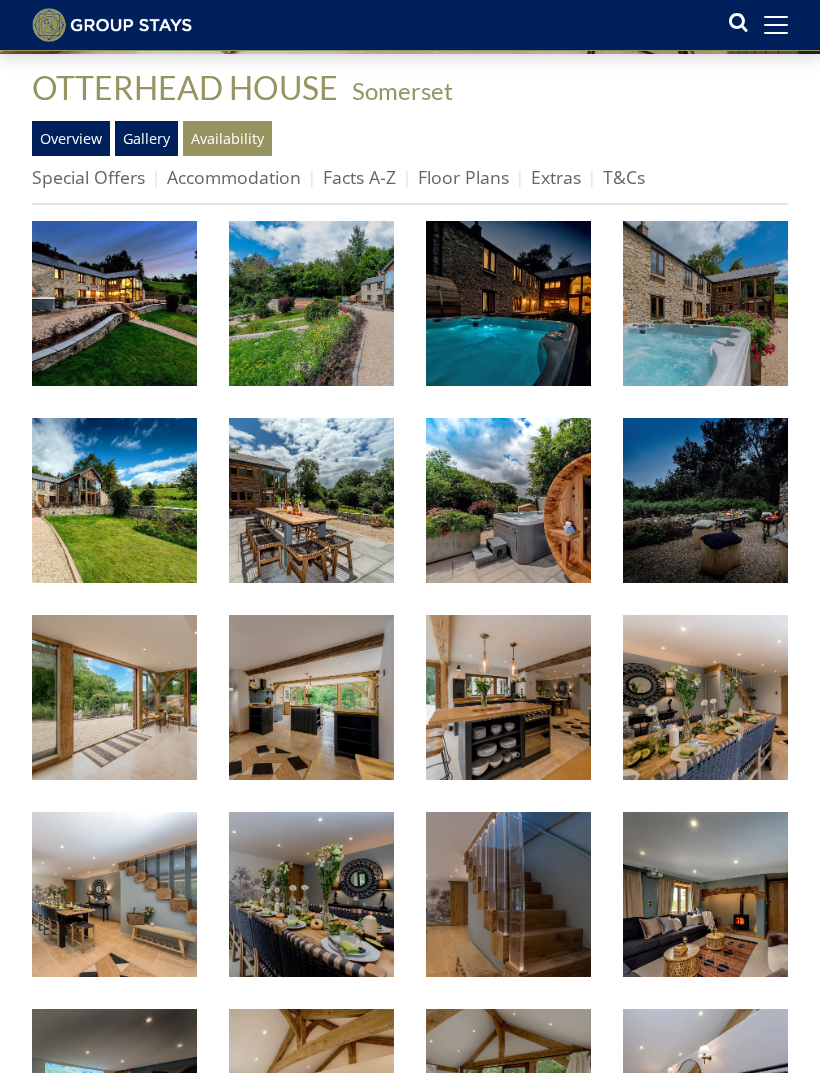 scroll, scrollTop: 500, scrollLeft: 0, axis: vertical 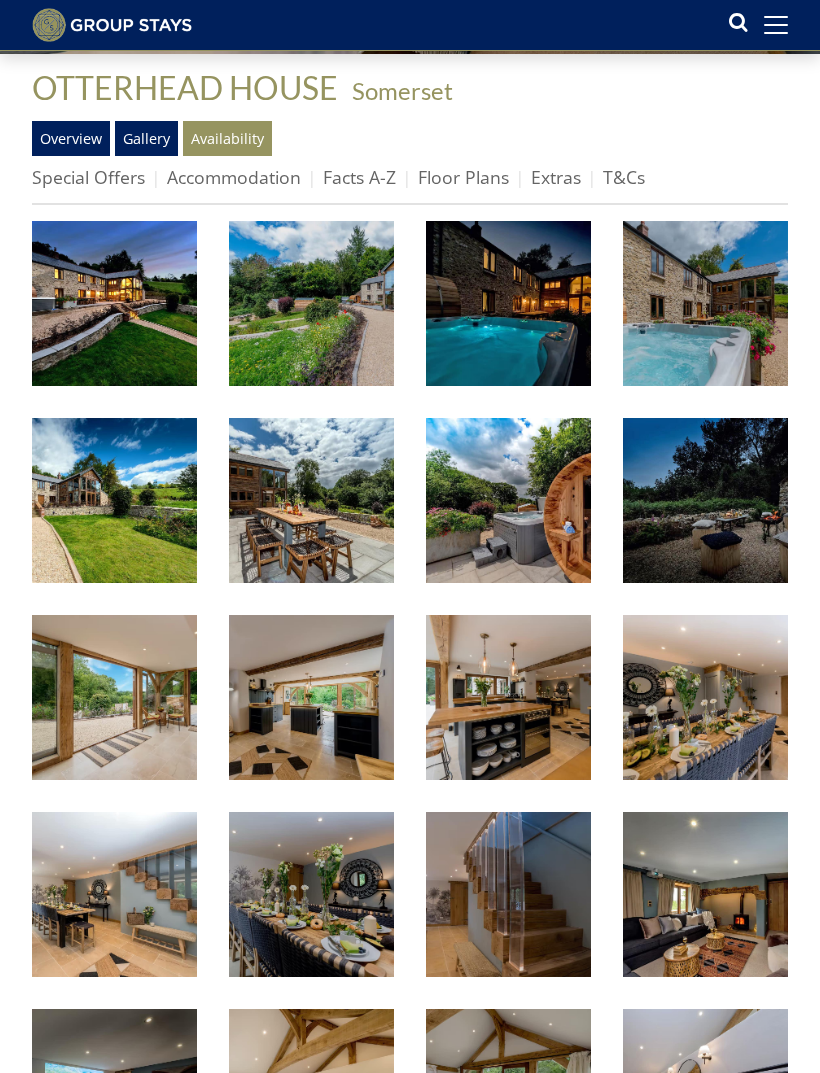 click at bounding box center (311, 500) 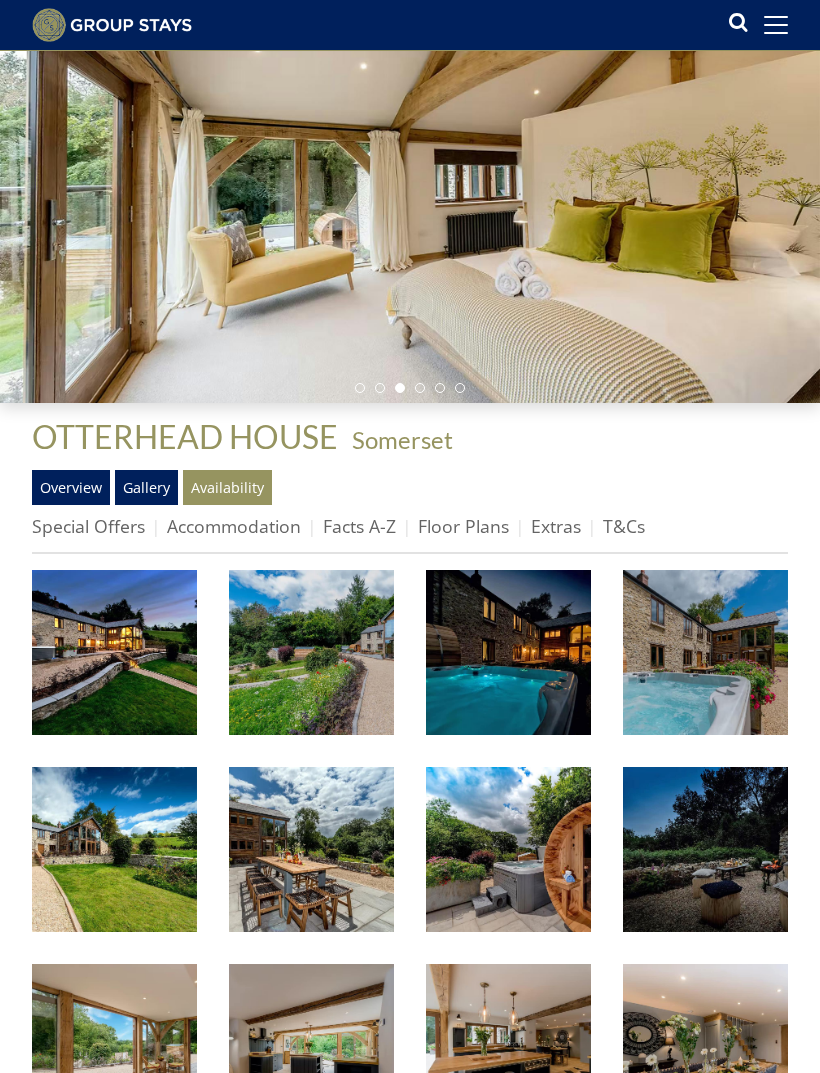 scroll, scrollTop: 0, scrollLeft: 0, axis: both 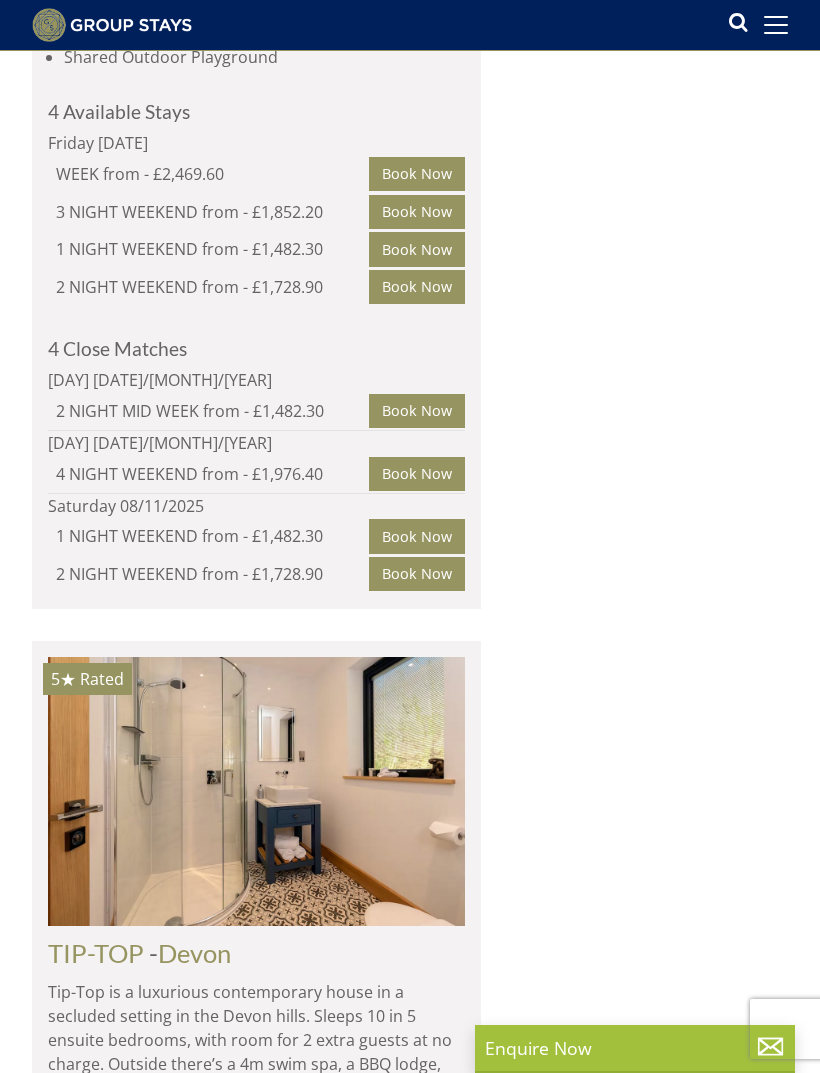 click on "TIP-TOP" at bounding box center (96, 953) 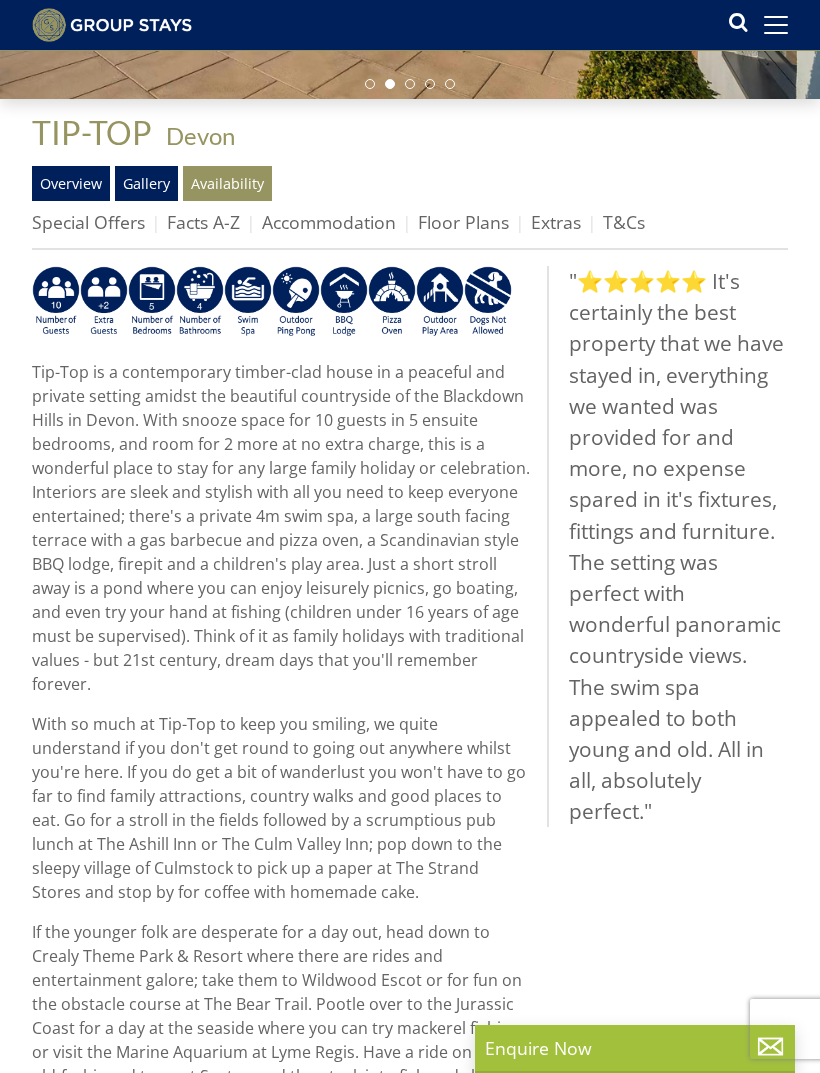 click on "Gallery" at bounding box center (146, 183) 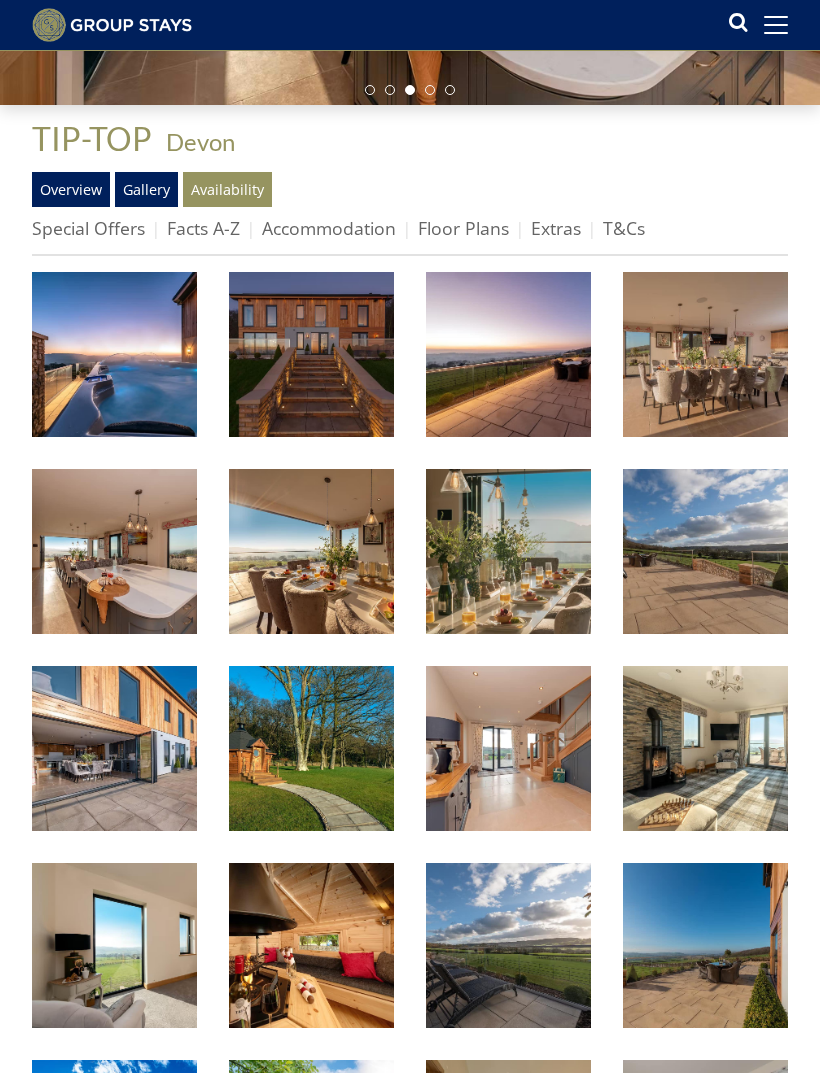 scroll, scrollTop: 435, scrollLeft: 0, axis: vertical 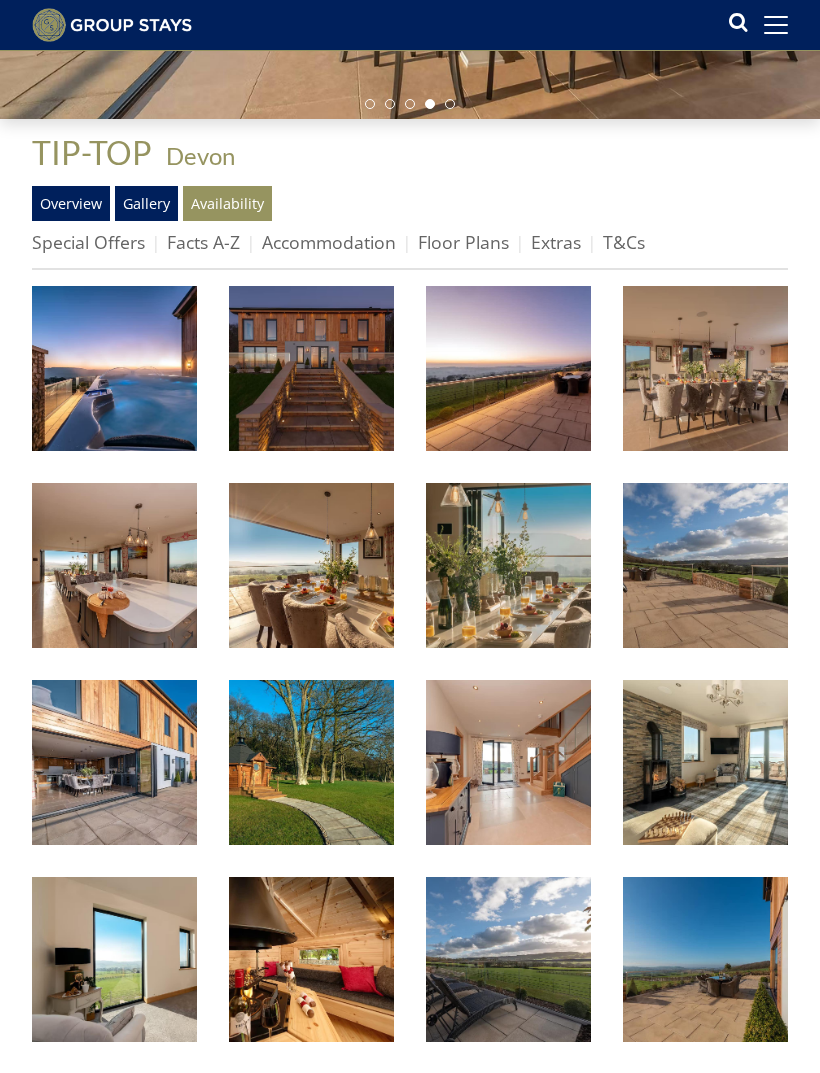 click at bounding box center (114, 368) 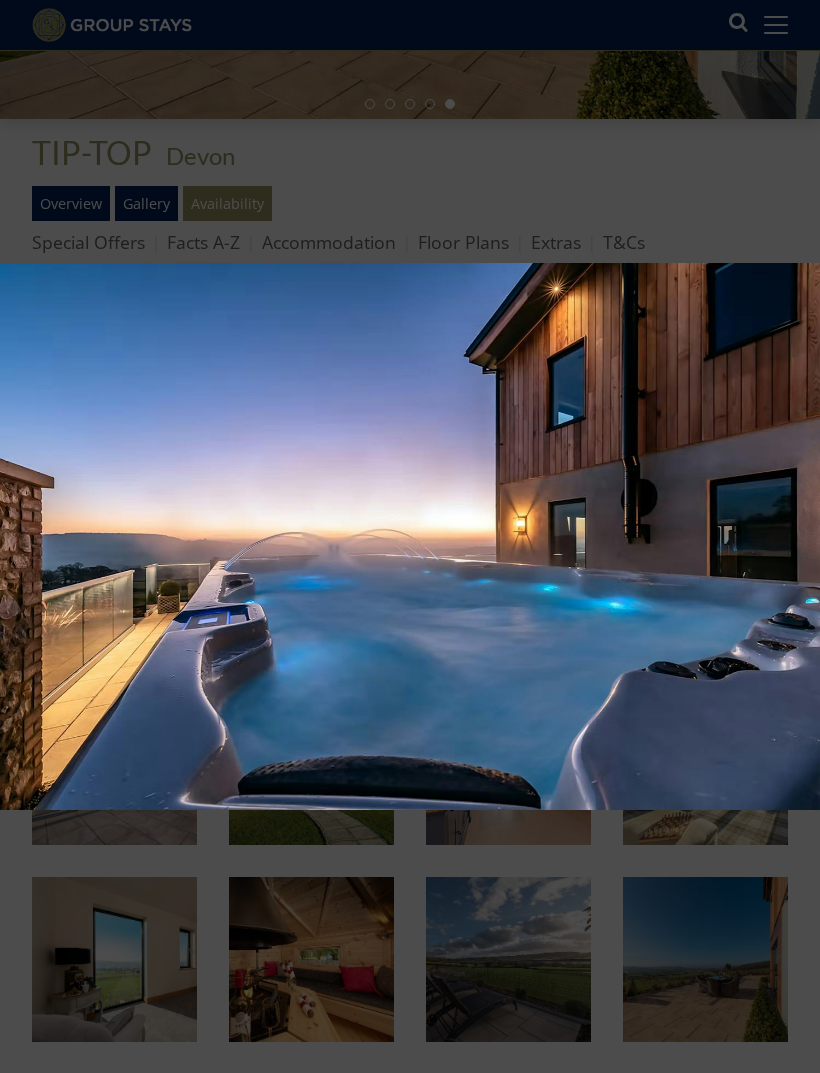scroll, scrollTop: 455, scrollLeft: 0, axis: vertical 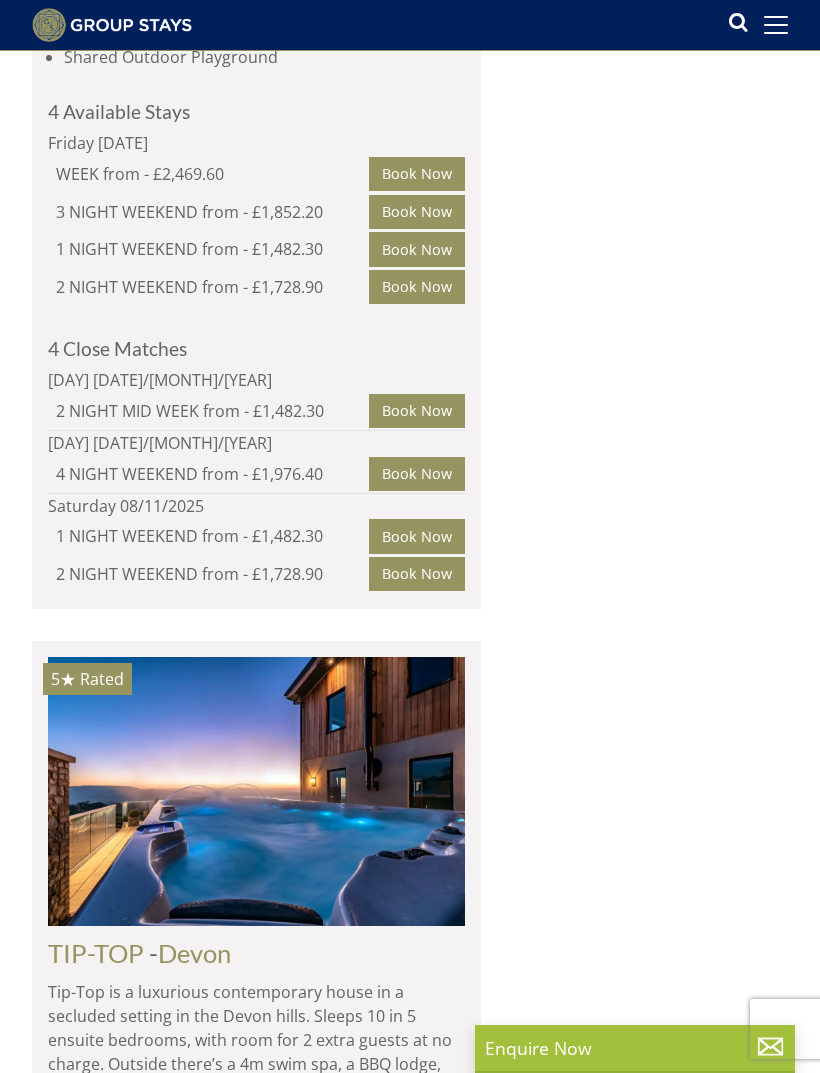 click on "MENAGERIE HOUSE" at bounding box center (167, 1834) 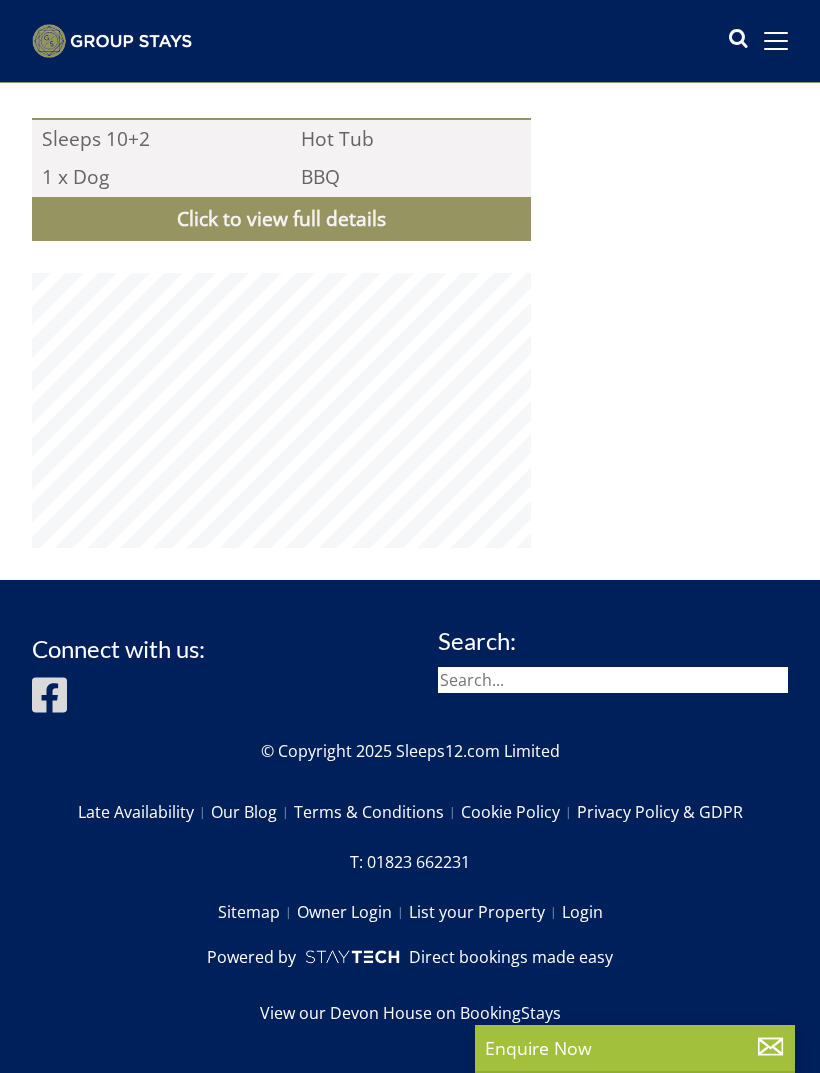 scroll, scrollTop: 0, scrollLeft: 0, axis: both 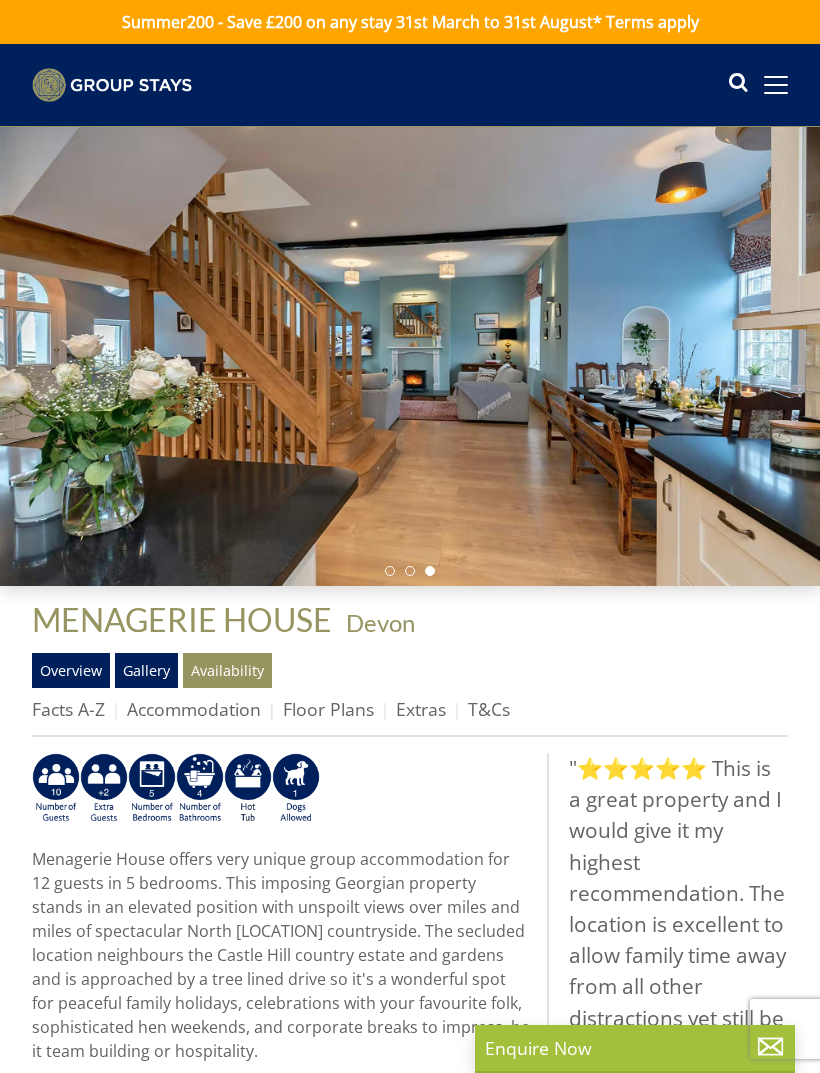 click on "Gallery" at bounding box center [146, 670] 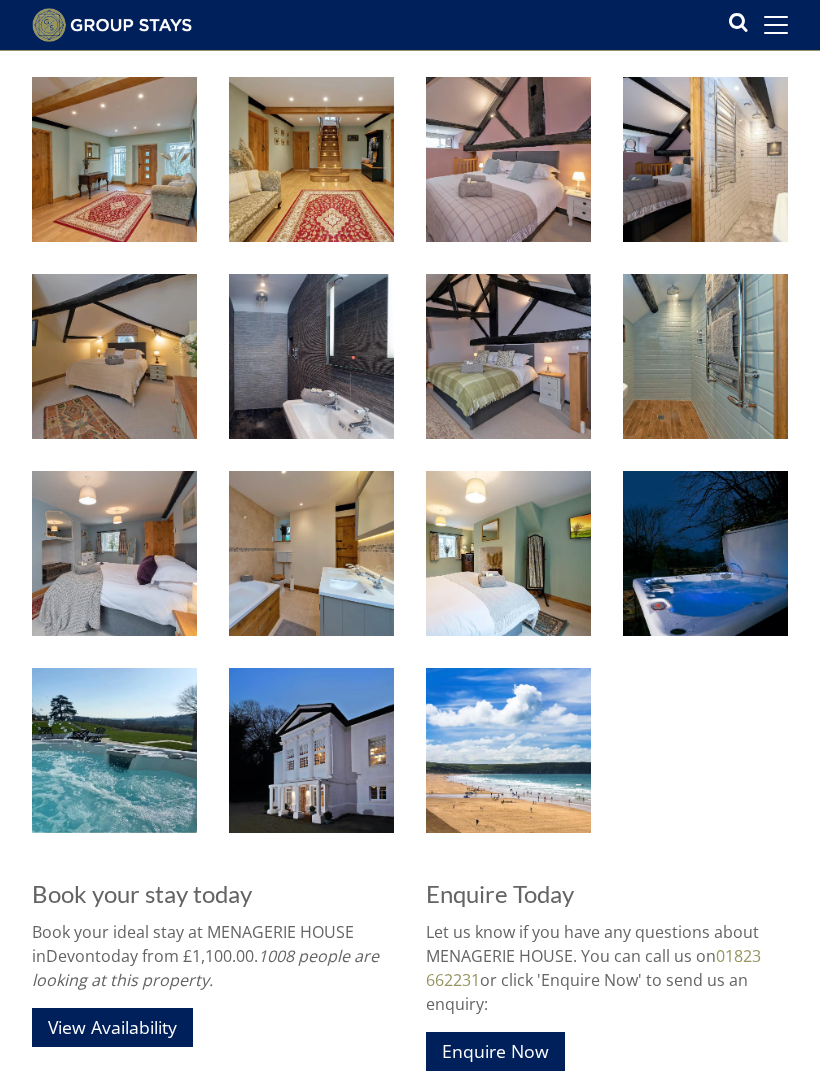 scroll, scrollTop: 1068, scrollLeft: 0, axis: vertical 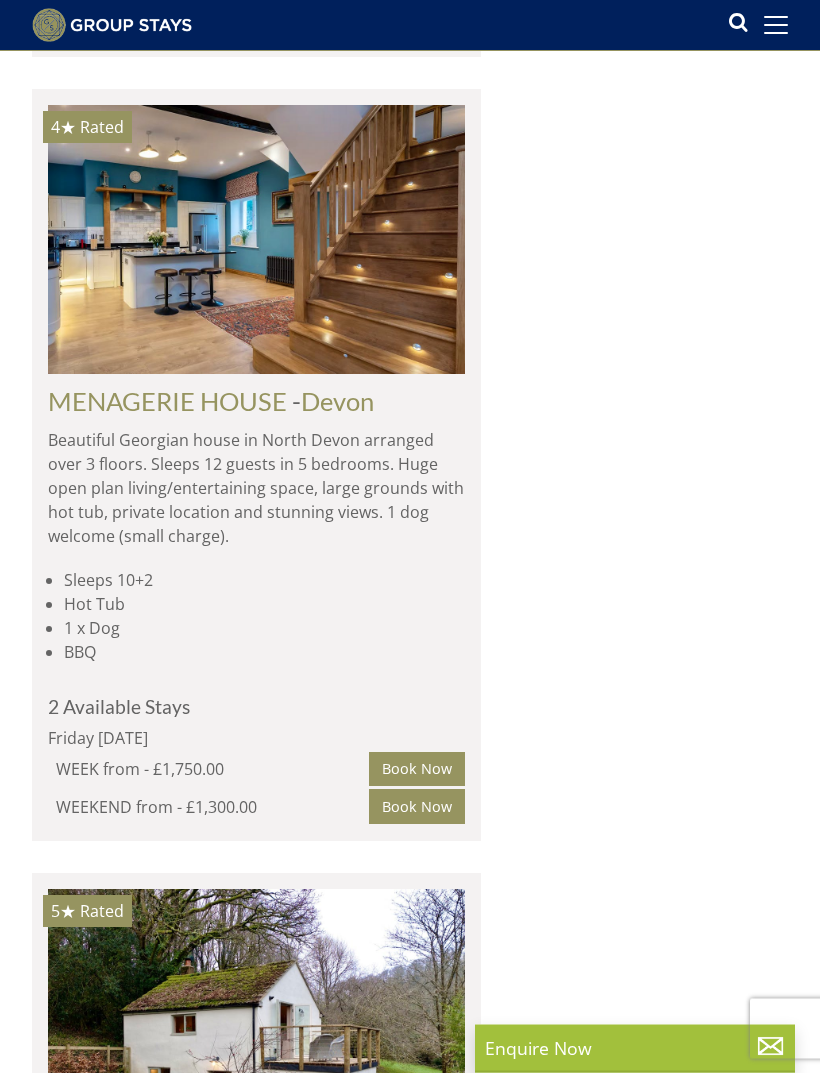 click on "DREAMDAYS" at bounding box center [125, 2043] 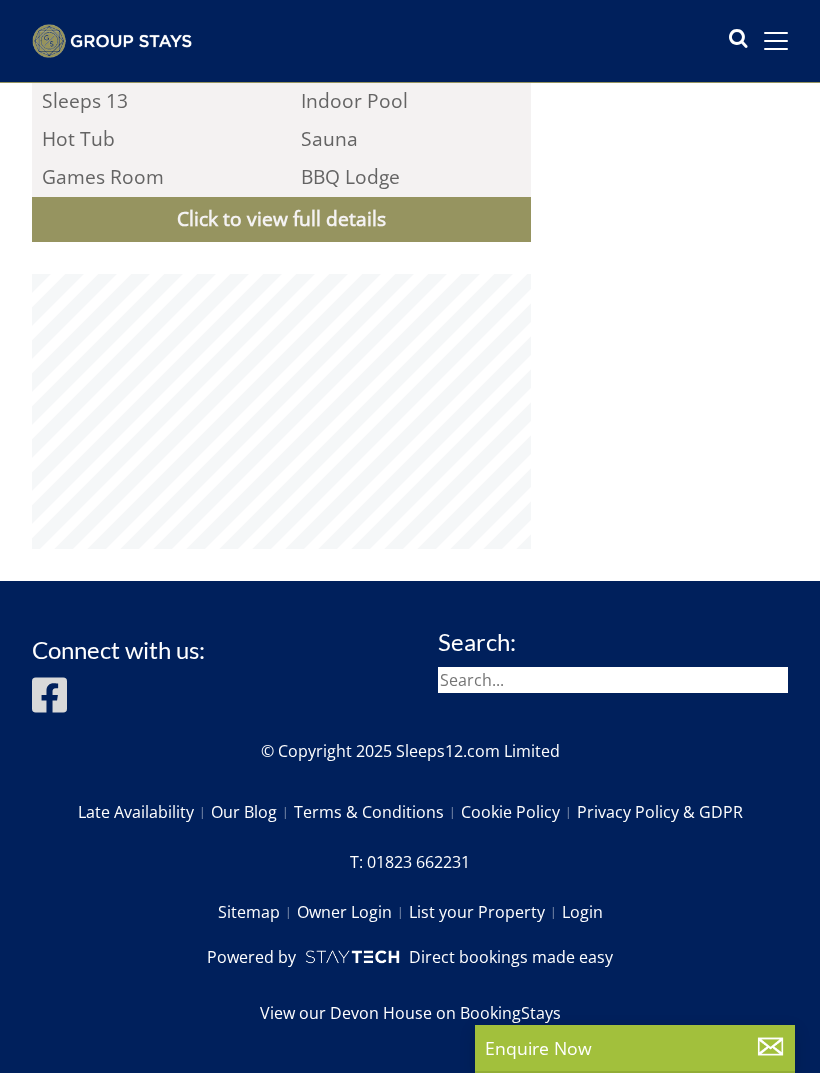 scroll, scrollTop: 0, scrollLeft: 0, axis: both 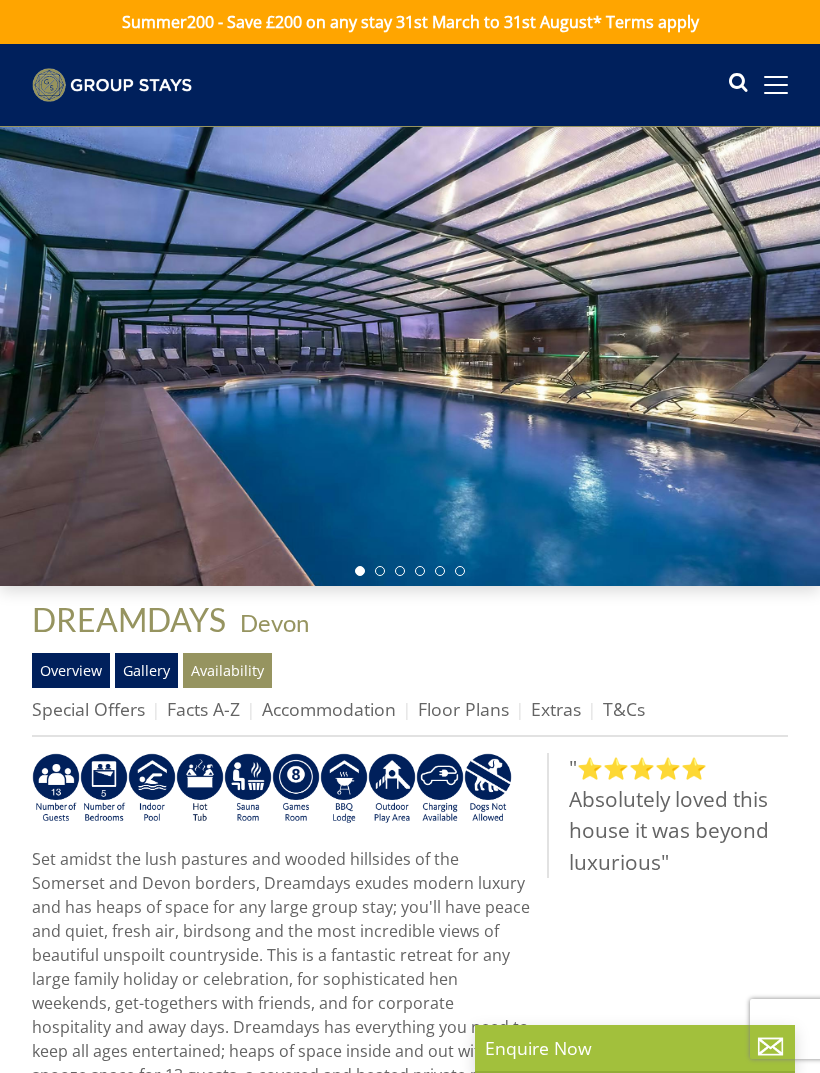 click on "Gallery" at bounding box center (146, 670) 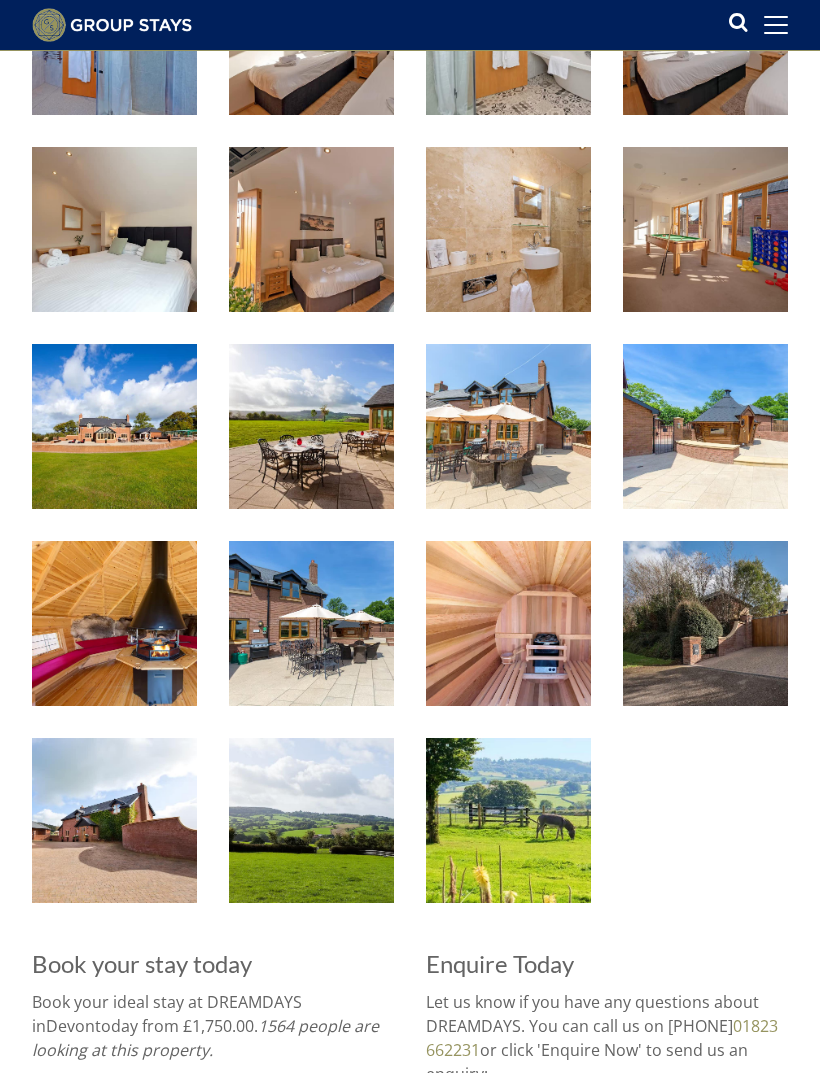 scroll, scrollTop: 1398, scrollLeft: 0, axis: vertical 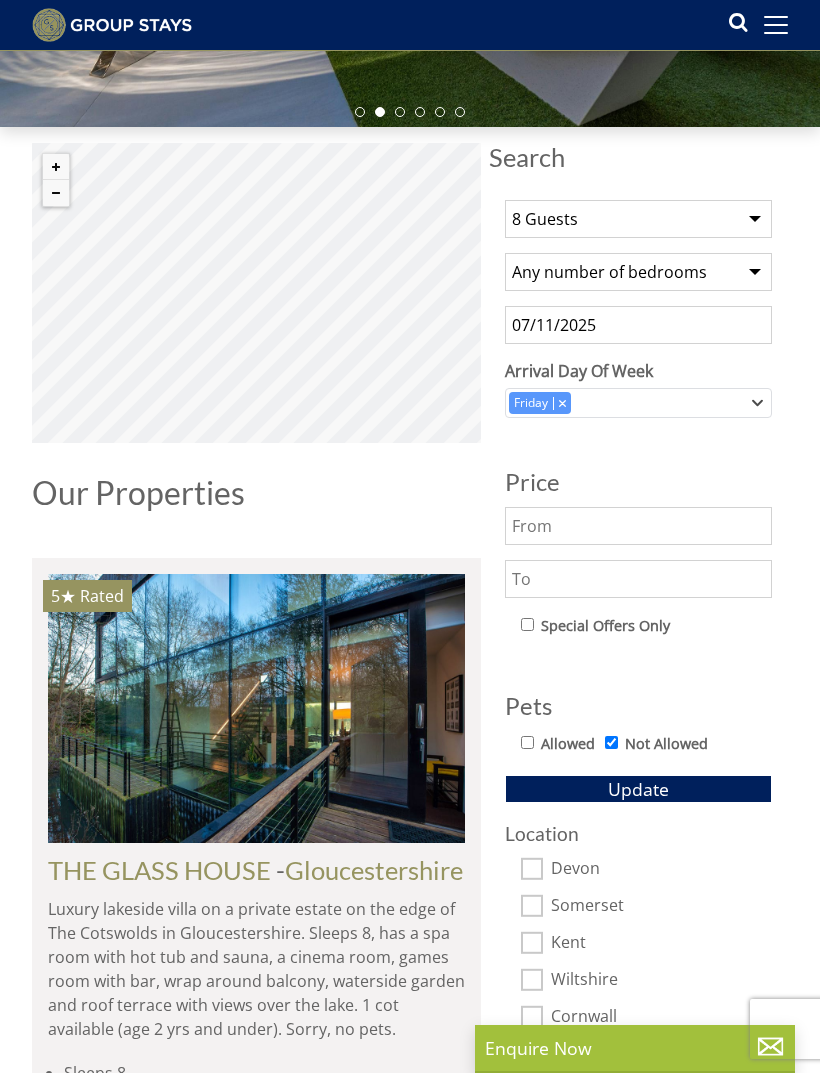 click at bounding box center [776, 25] 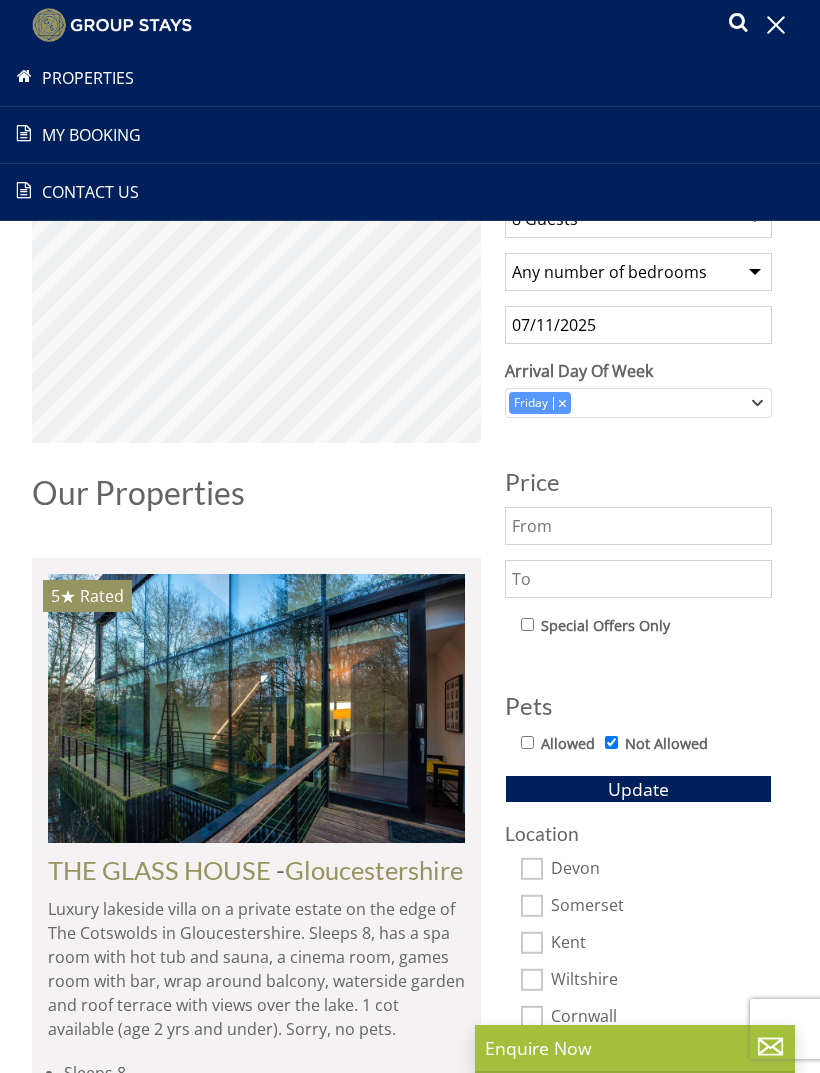 click at bounding box center (776, 25) 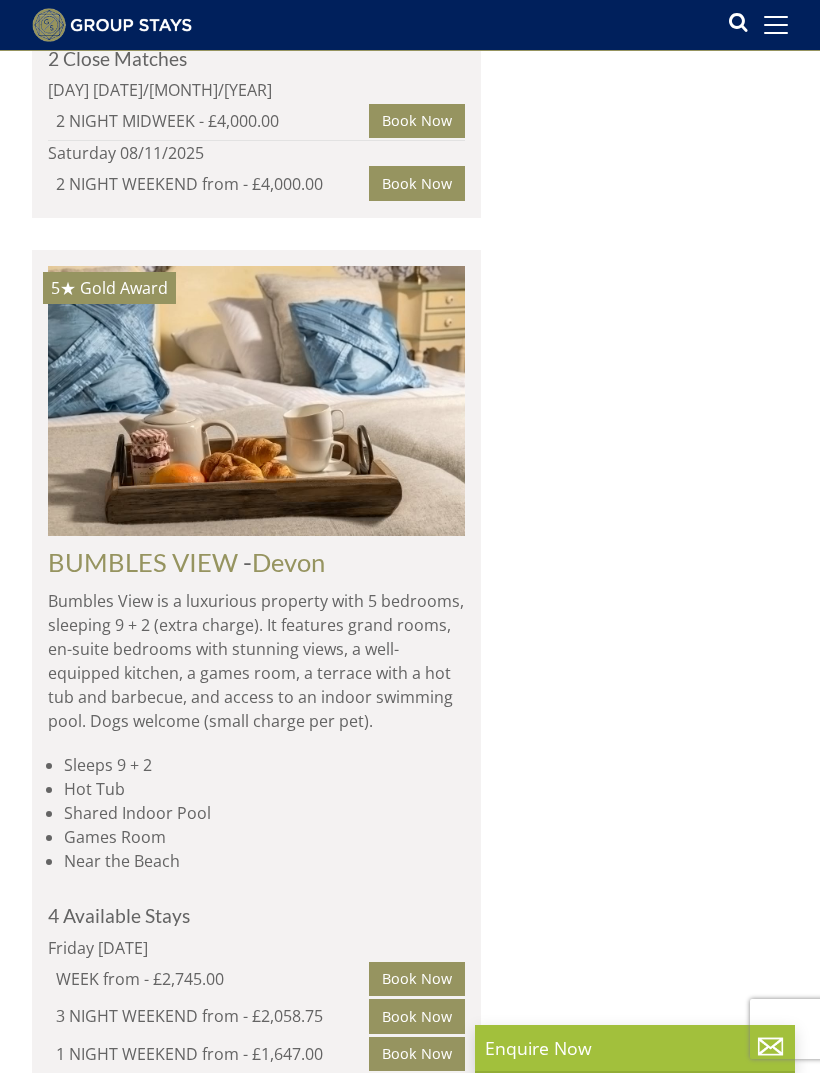 scroll, scrollTop: 2059, scrollLeft: 0, axis: vertical 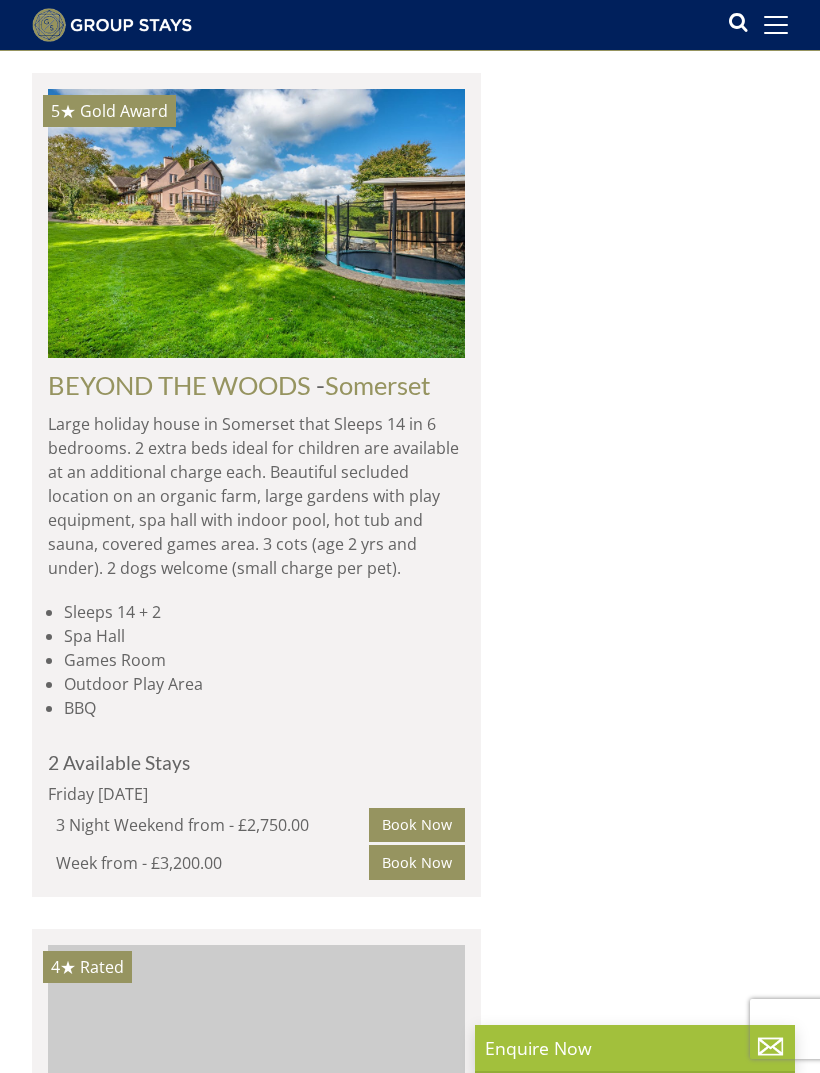 click on "Search
Search
1 Guest
2 Guests
3 Guests
4 Guests
5 Guests
6 Guests
7 Guests
8 Guests
9 Guests
10 Guests
11 Guests
12 Guests
13 Guests
14 Guests
15 Guests
16 Guests
17 Guests
18 Guests
19 Guests
20 Guests
21 Guests
22 Guests
23 Guests
24 Guests
25 Guests
26 Guests
27 Guests
28 Guests
29 Guests
30 Guests
31 Guests
32 Guests
Any number of bedrooms
4 Bedrooms
5 Bedrooms
6 Bedrooms
7 Bedrooms
8 Bedrooms
9 Bedrooms
10 Bedrooms
11 Bedrooms
12 Bedrooms
13 Bedrooms
14 Bedrooms
15 Bedrooms
16 Bedrooms
07/11/2025
Arrival Day Of Week
Monday Tuesday Wednesday Thursday Friday Saturday" at bounding box center [638, -2733] 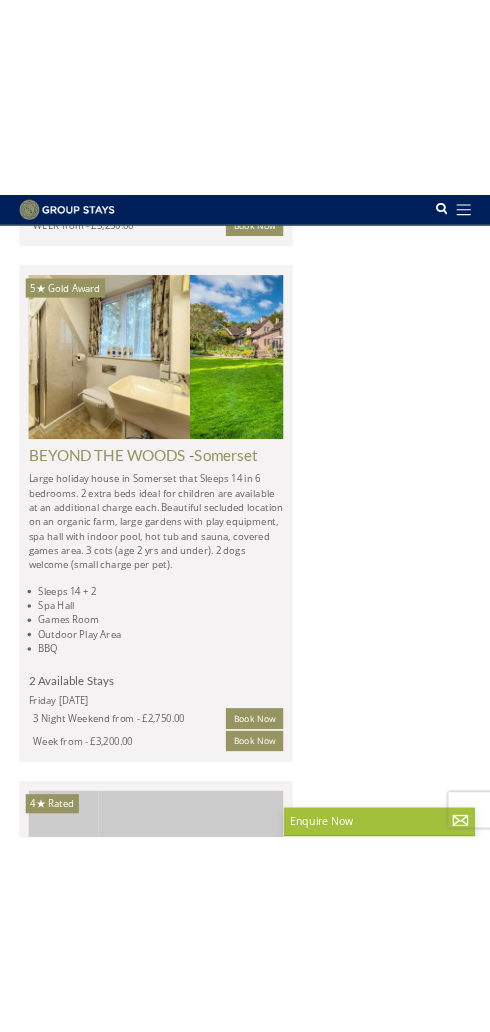 scroll, scrollTop: 11846, scrollLeft: 0, axis: vertical 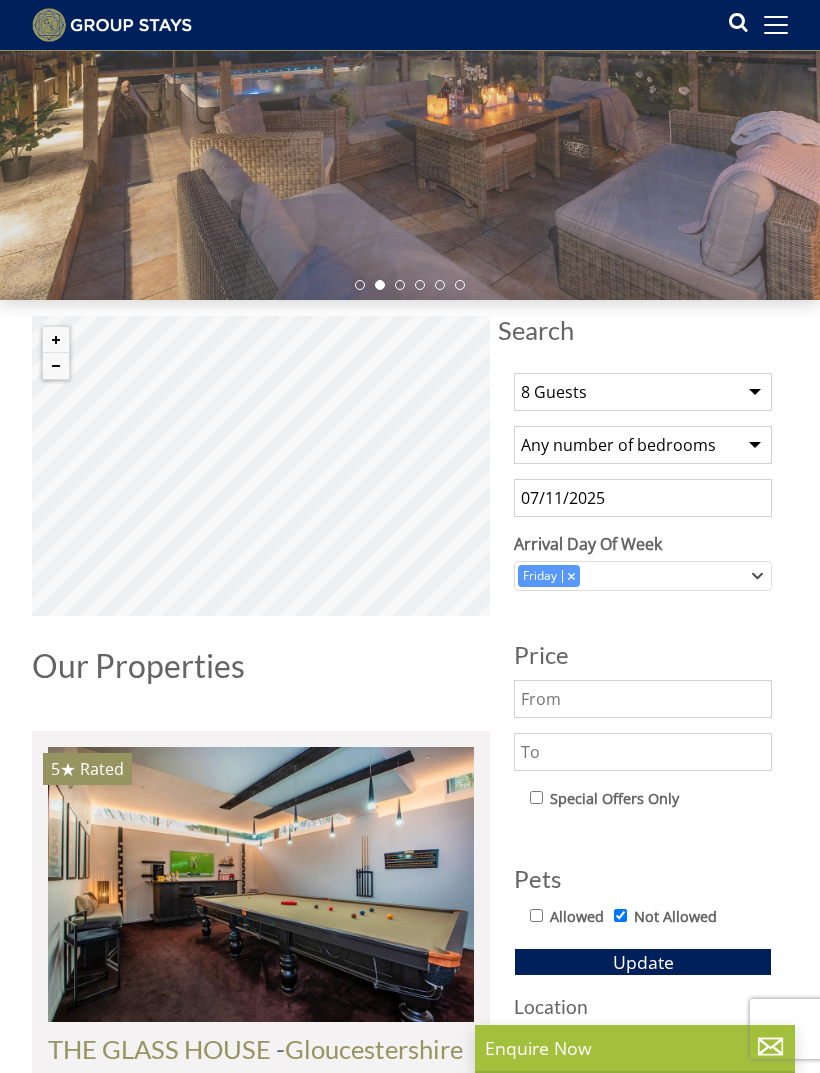 click on "Update" at bounding box center (643, 962) 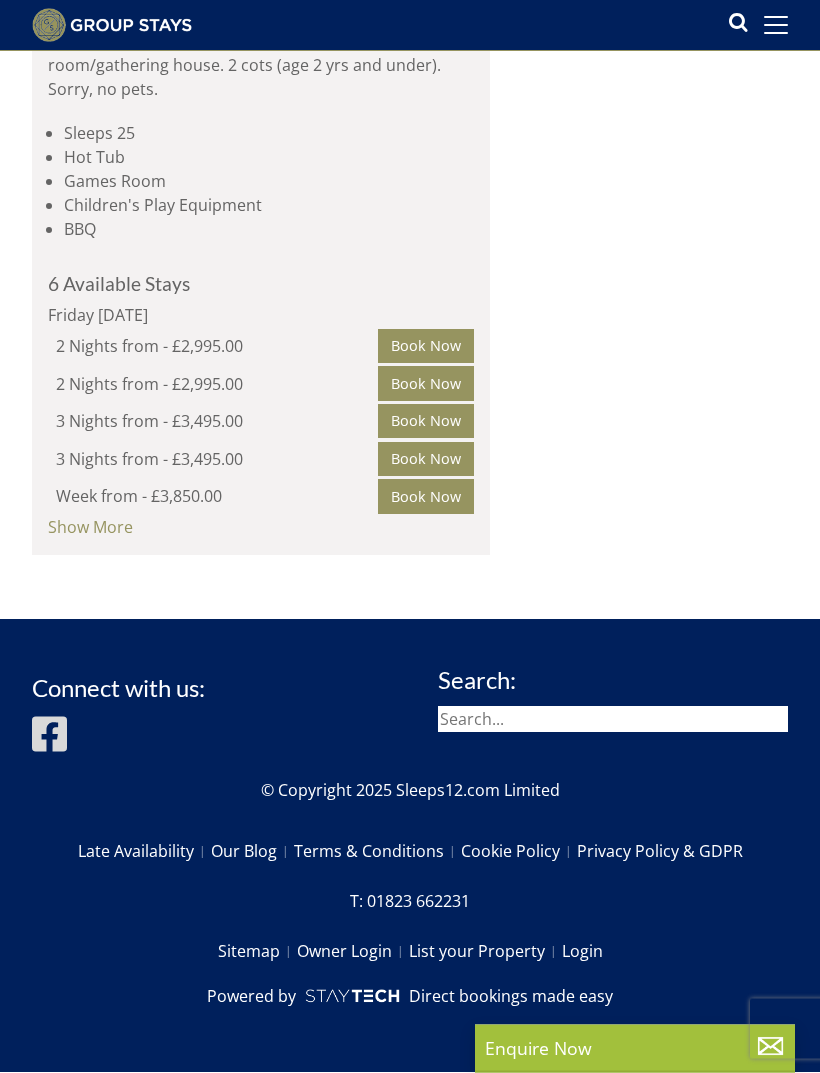 scroll, scrollTop: 6964, scrollLeft: 0, axis: vertical 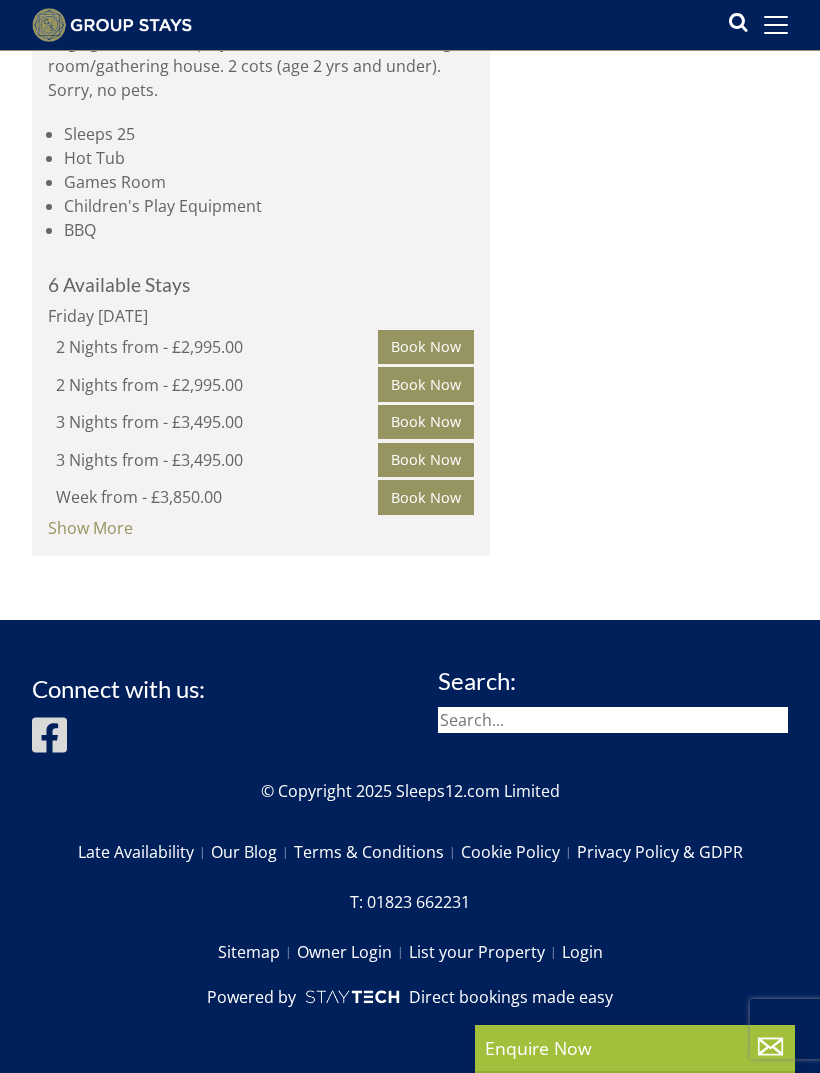 click on "Show More" at bounding box center [90, 528] 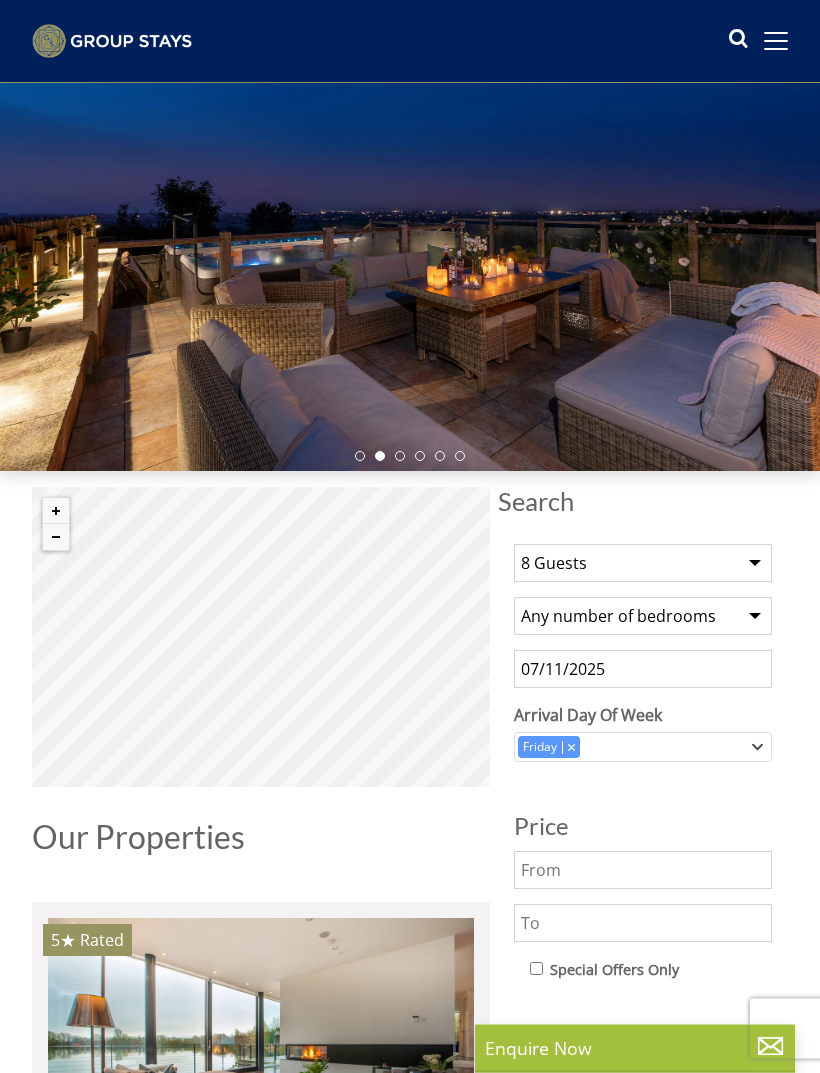 scroll, scrollTop: 167, scrollLeft: 0, axis: vertical 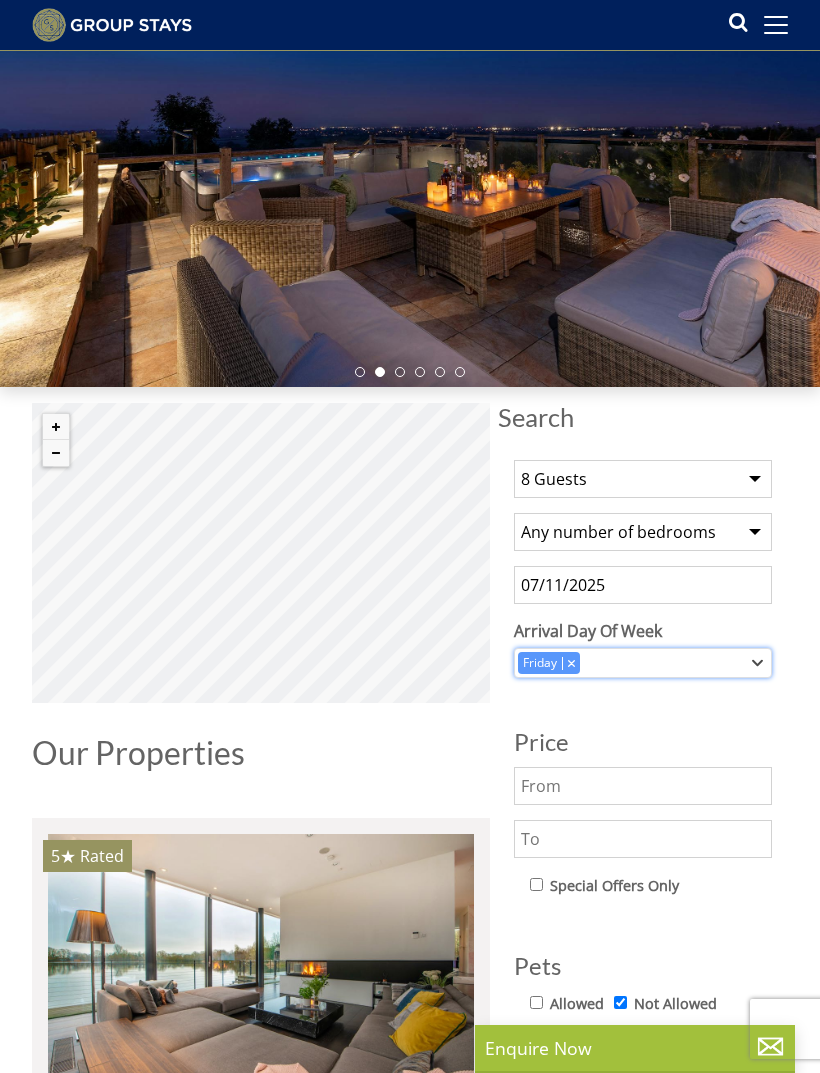 click at bounding box center [571, 662] 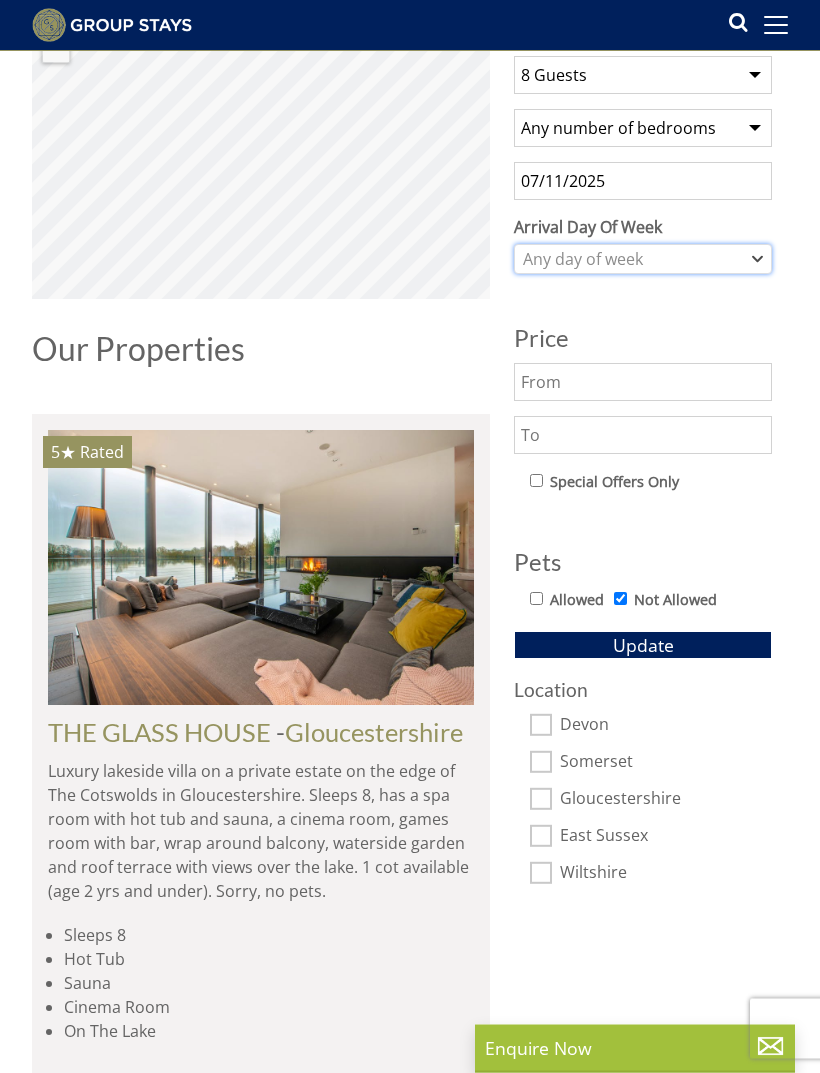 scroll, scrollTop: 571, scrollLeft: 0, axis: vertical 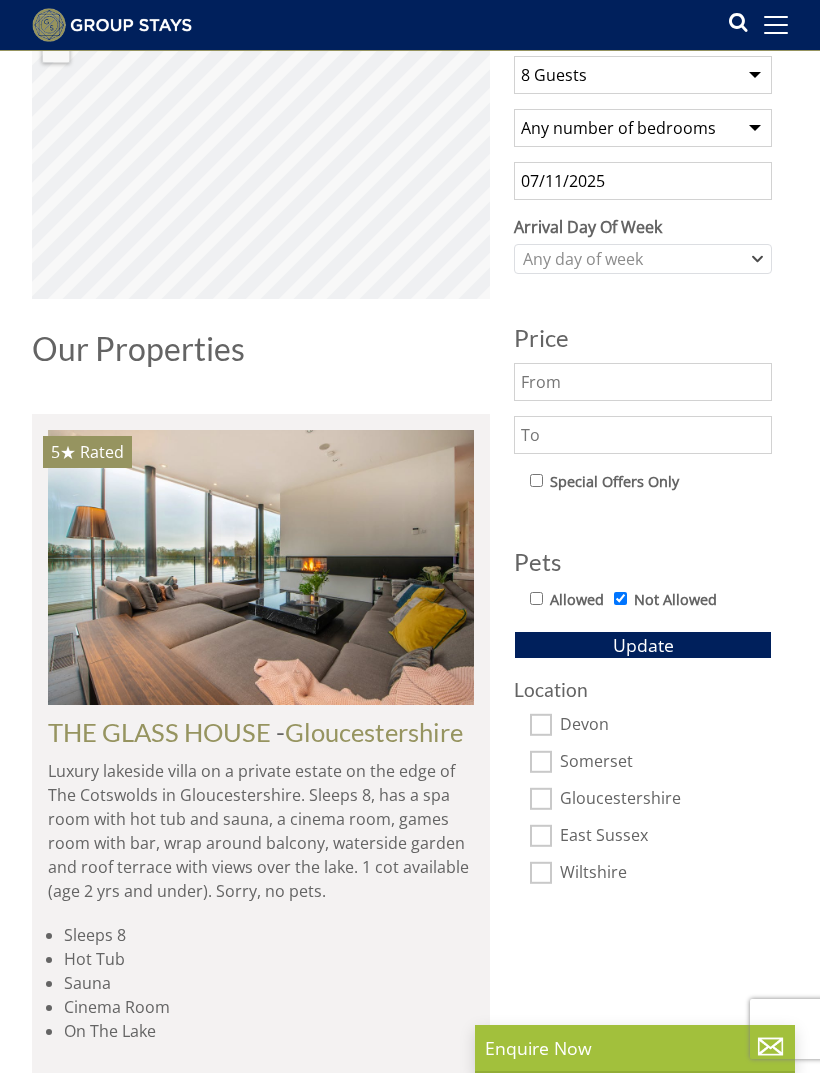 click on "Update" at bounding box center (643, 645) 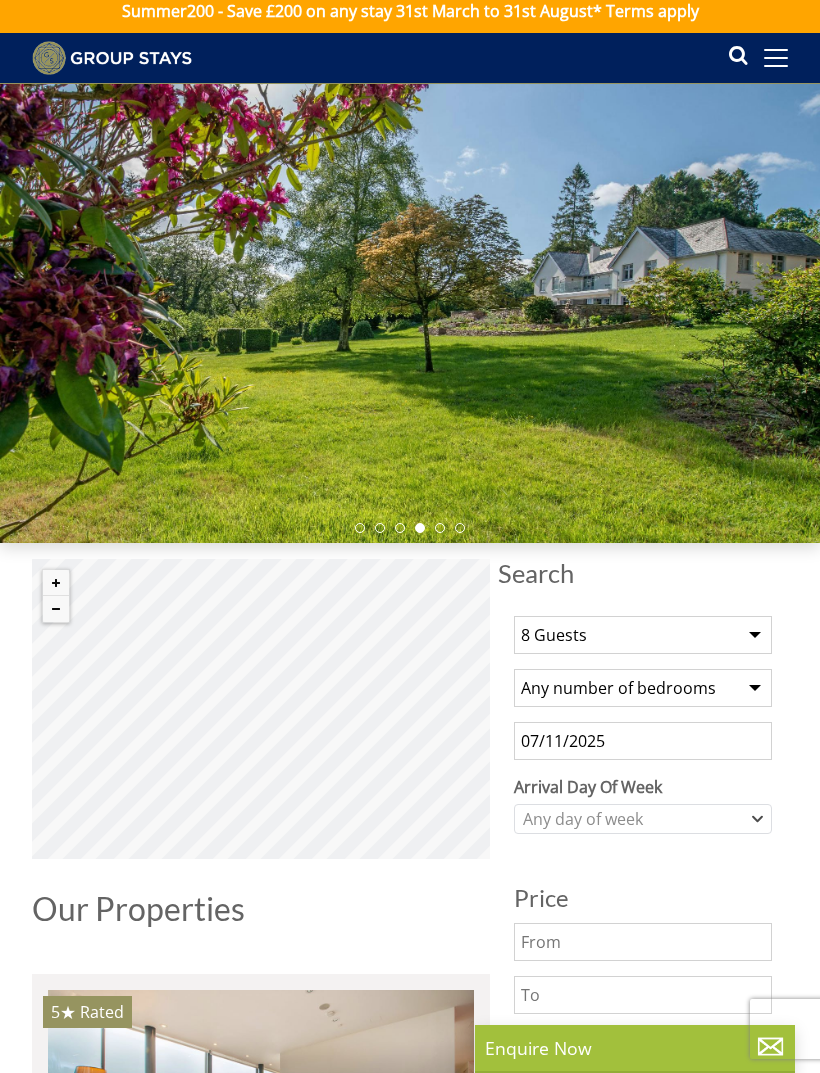 scroll, scrollTop: 0, scrollLeft: 0, axis: both 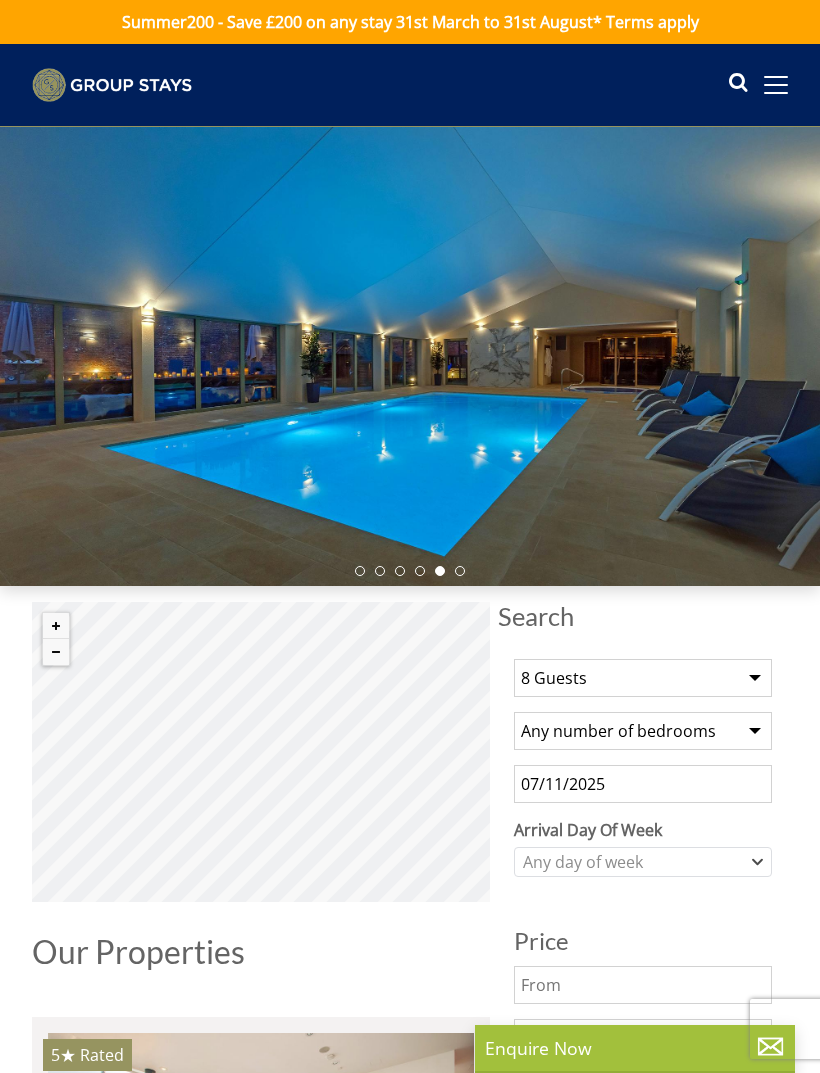 click at bounding box center [410, 356] 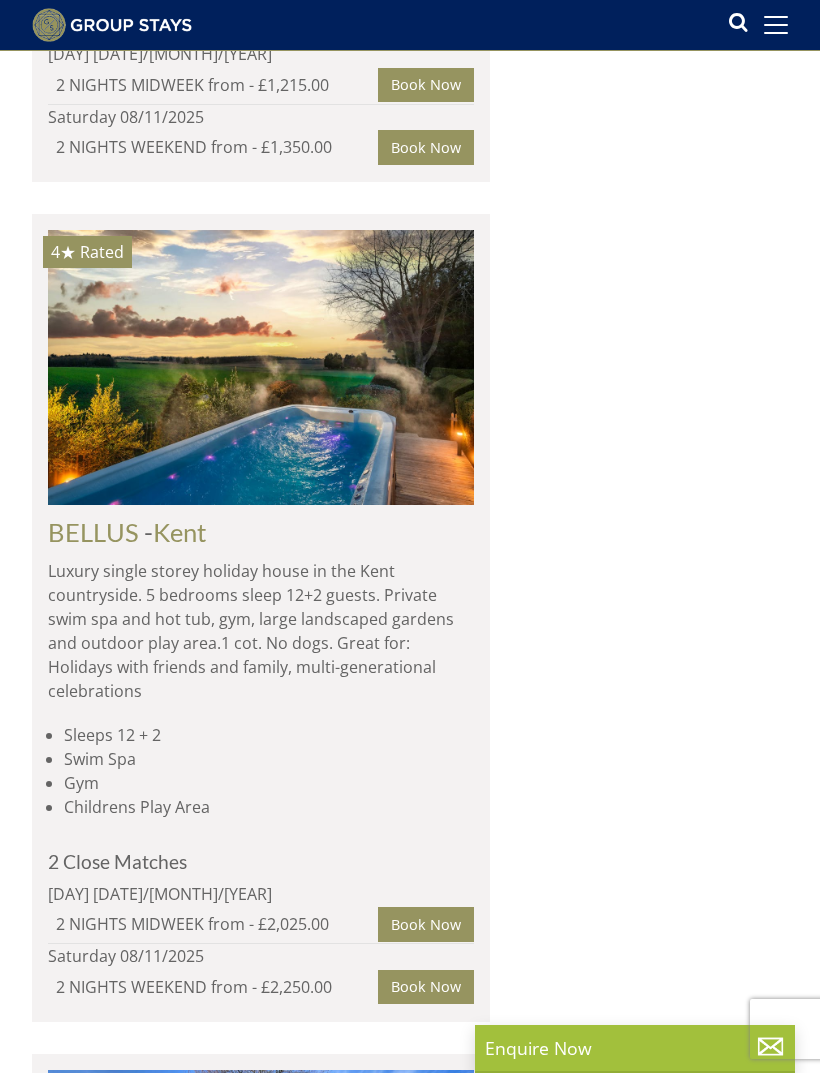 scroll, scrollTop: 8265, scrollLeft: 0, axis: vertical 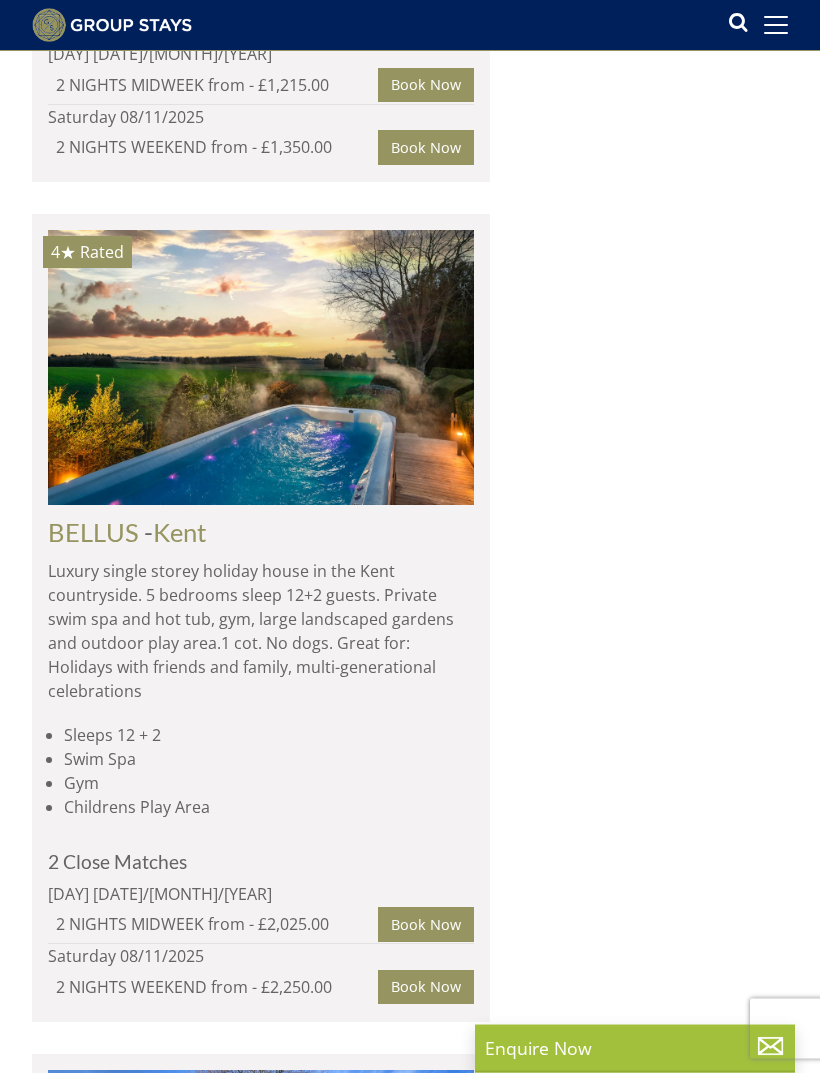 click on "FORMOSA" at bounding box center (110, -283) 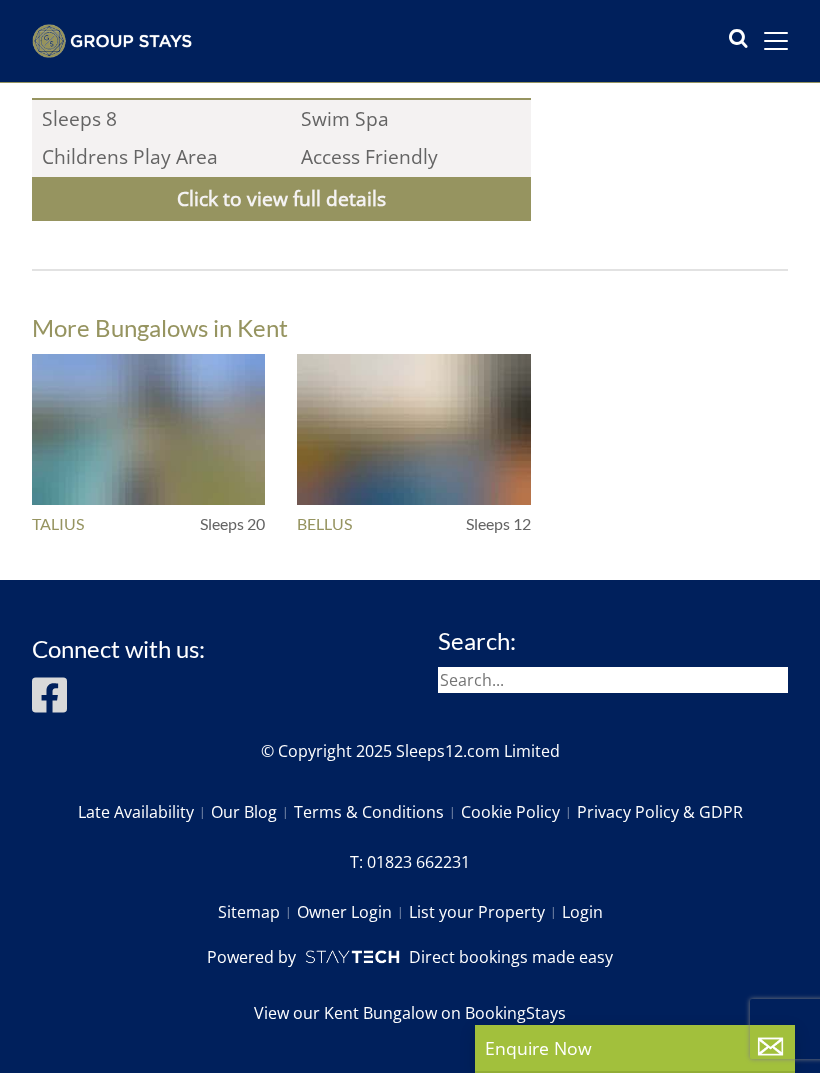 scroll, scrollTop: 0, scrollLeft: 0, axis: both 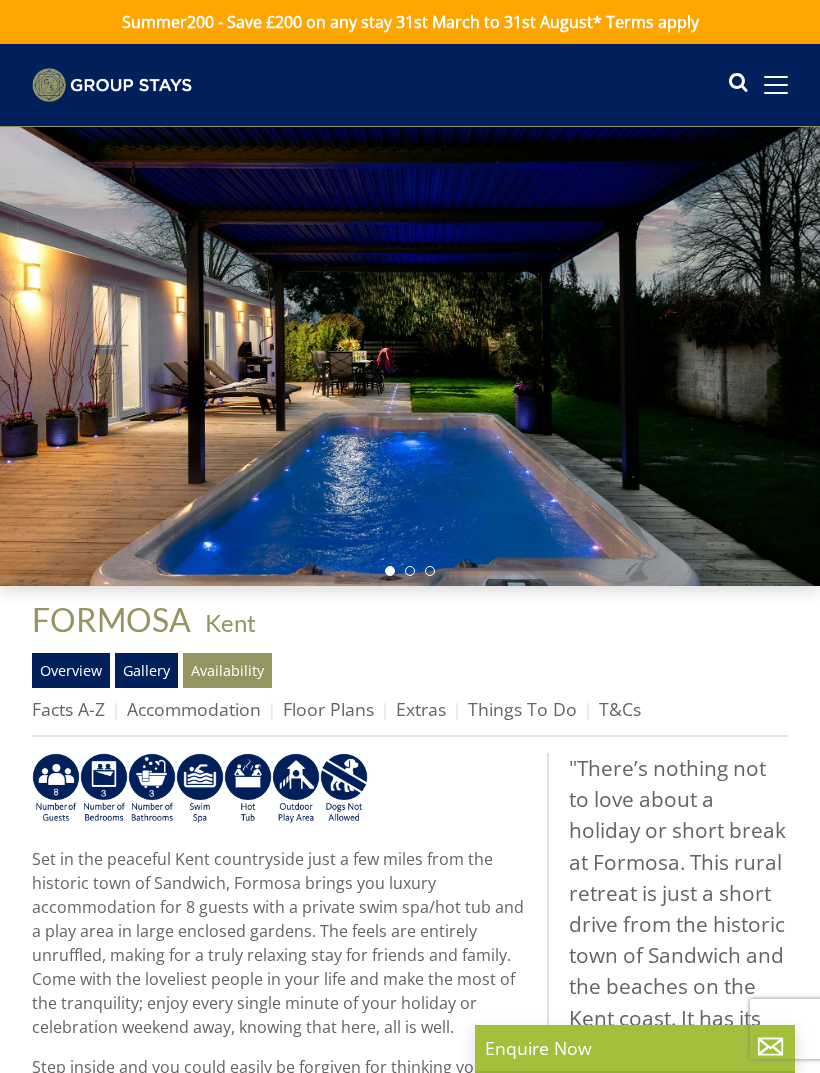 click on "Gallery" at bounding box center [146, 670] 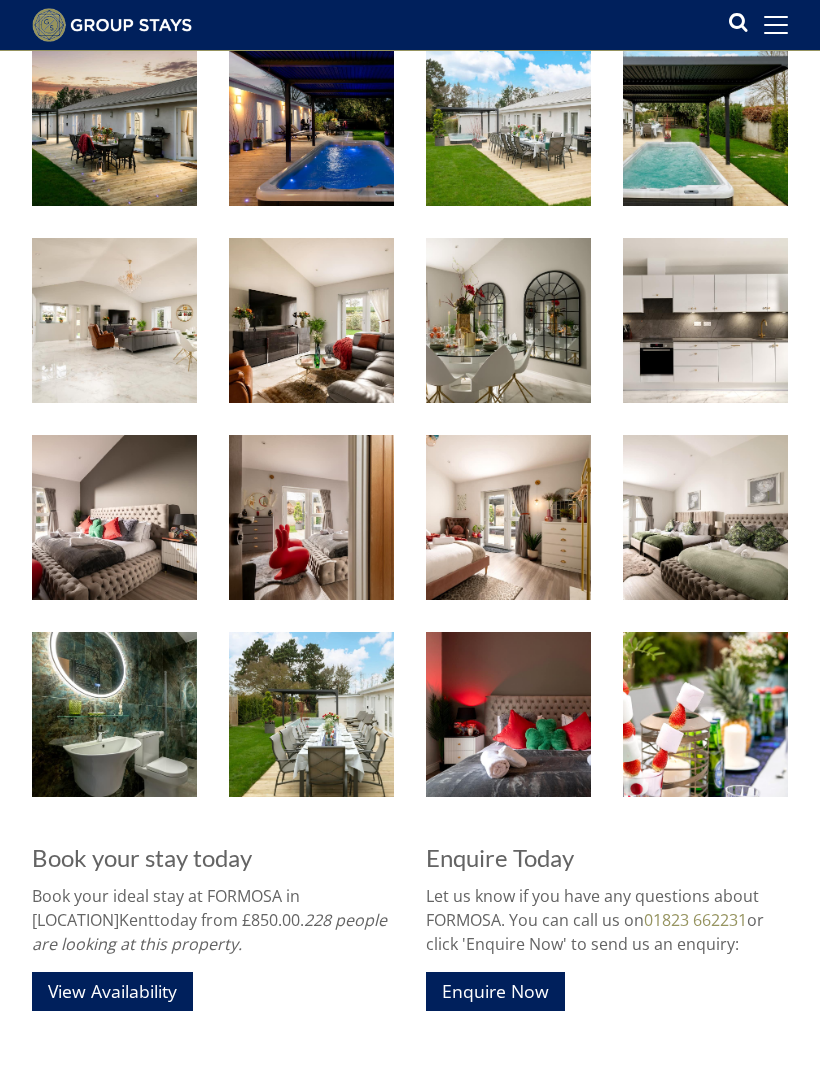 scroll, scrollTop: 530, scrollLeft: 0, axis: vertical 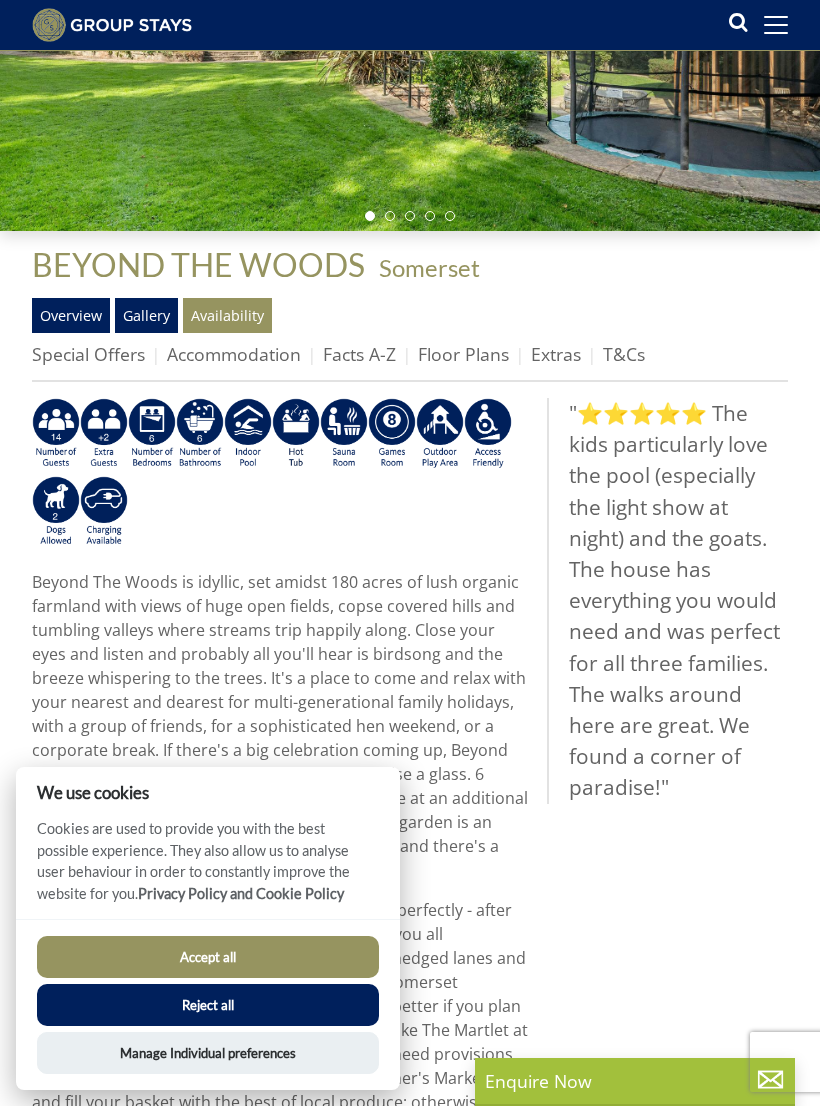 click on "Reject all" at bounding box center (208, 1005) 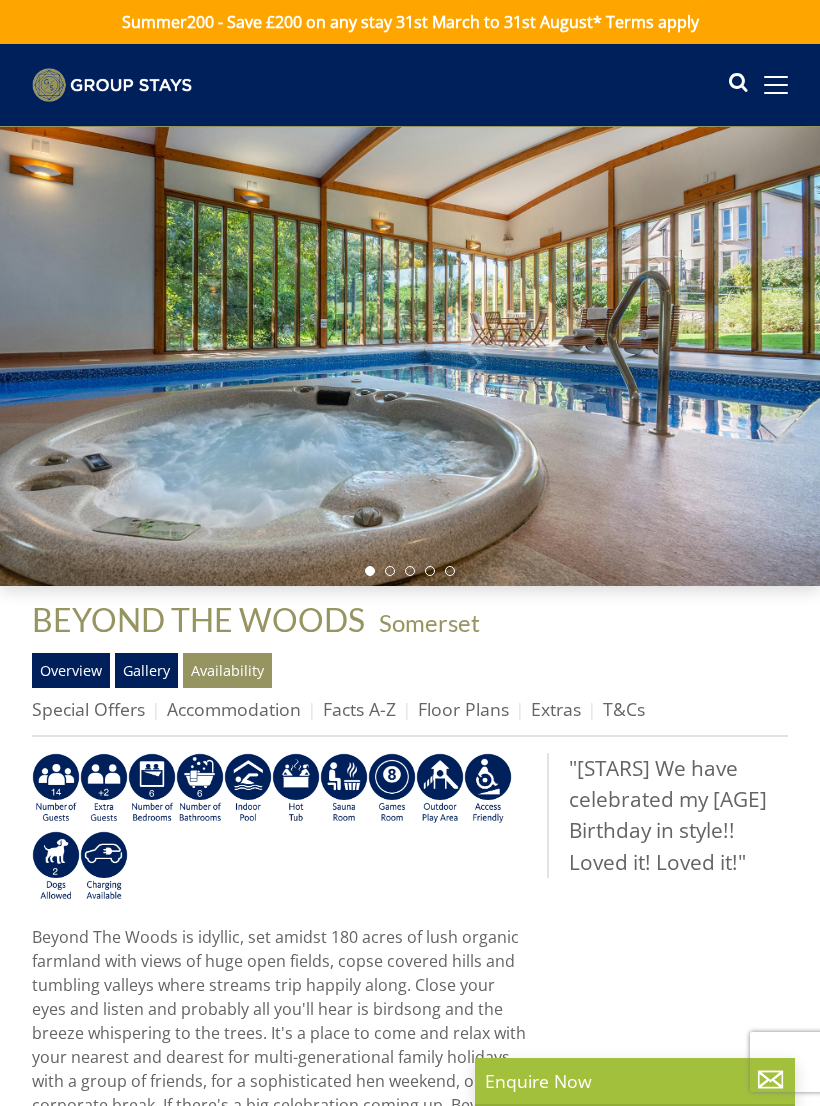scroll, scrollTop: 0, scrollLeft: 0, axis: both 